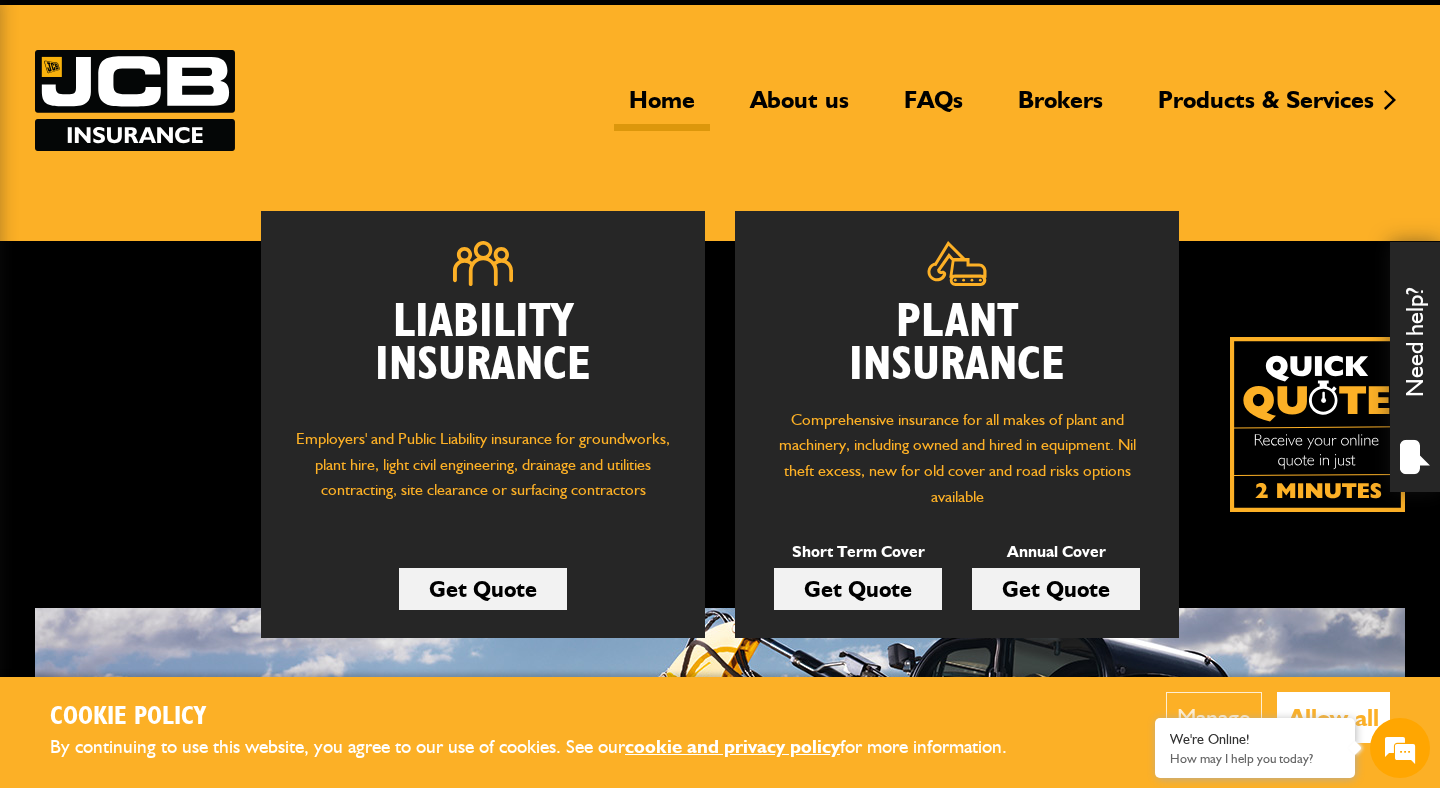 scroll, scrollTop: 97, scrollLeft: 0, axis: vertical 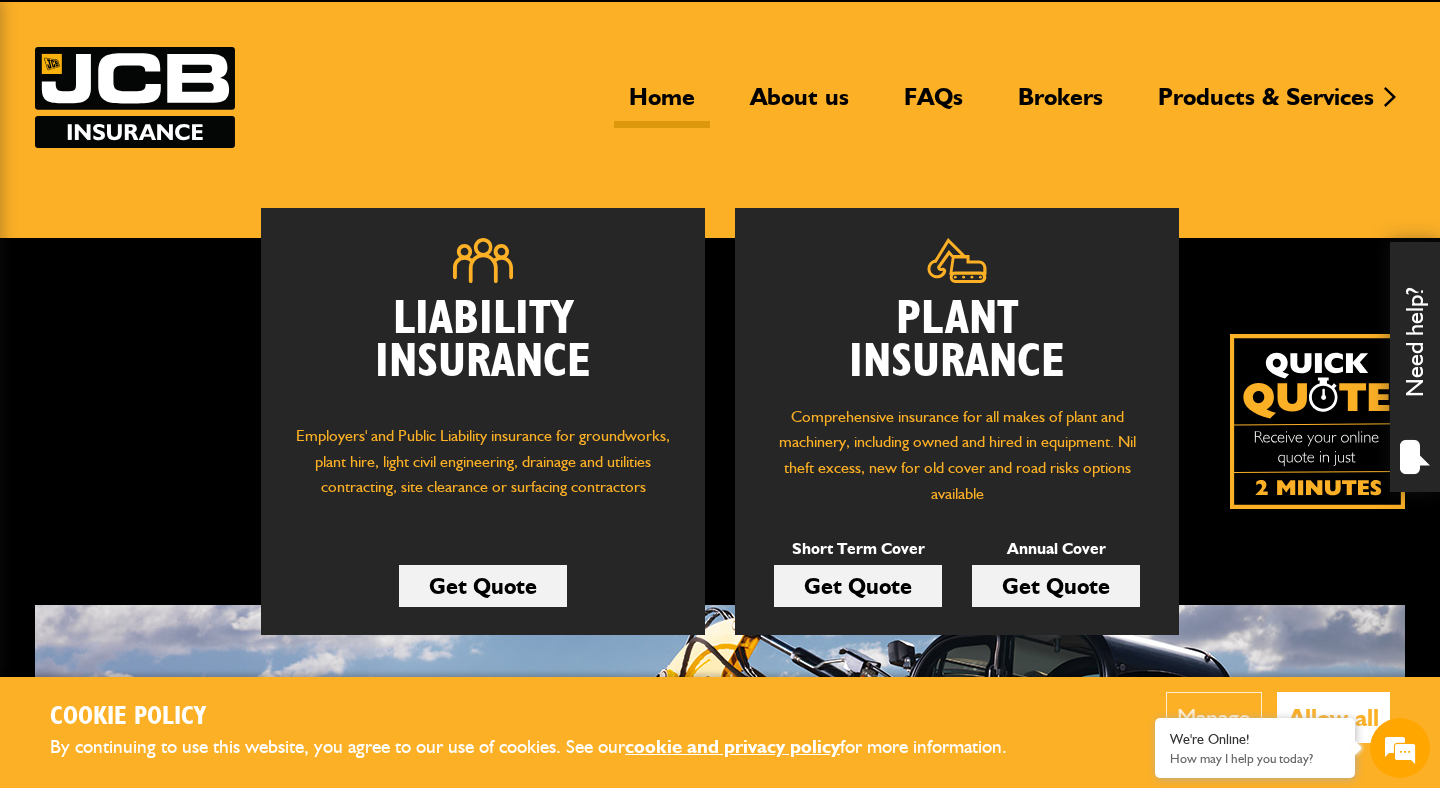 click on "Get Quote" at bounding box center (858, 586) 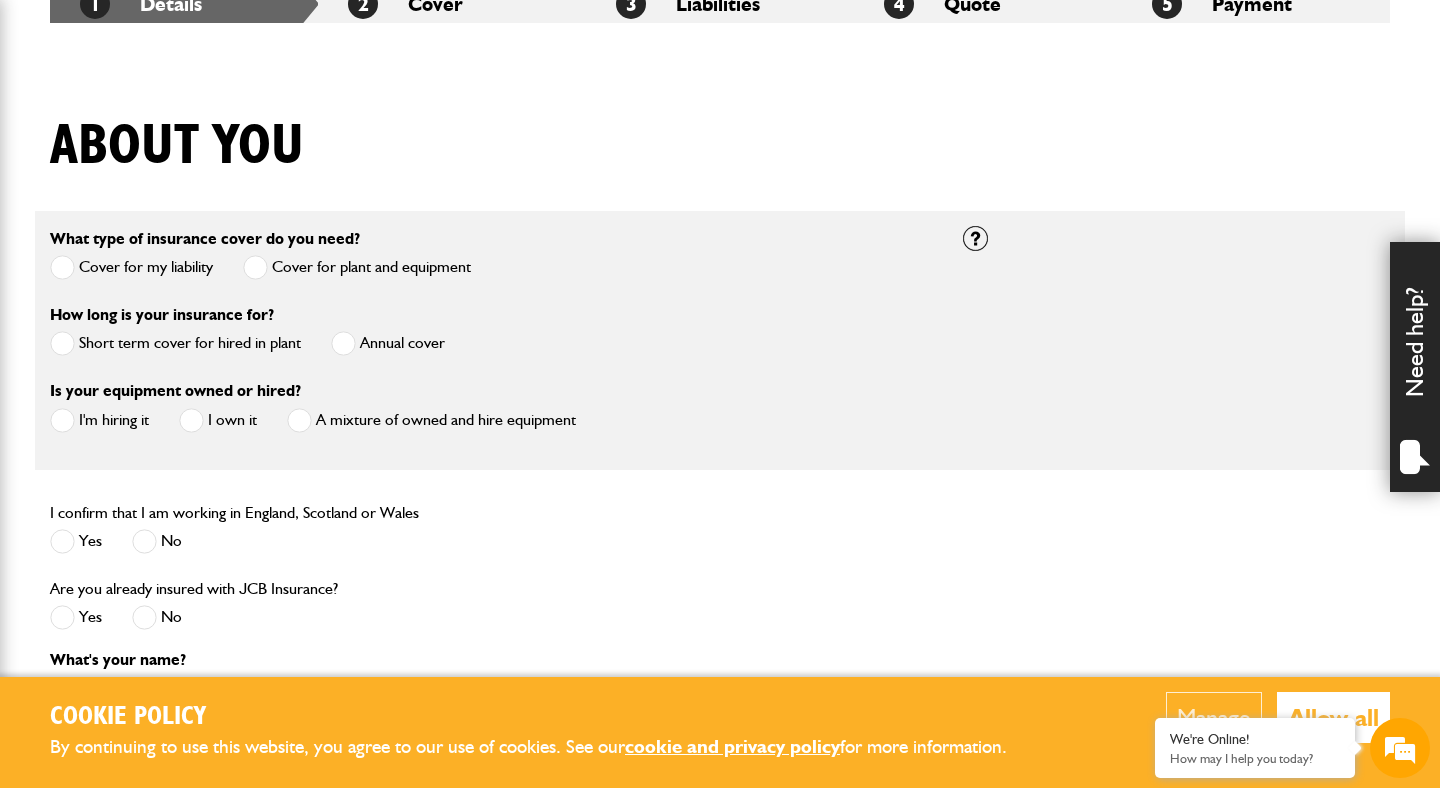 scroll, scrollTop: 416, scrollLeft: 0, axis: vertical 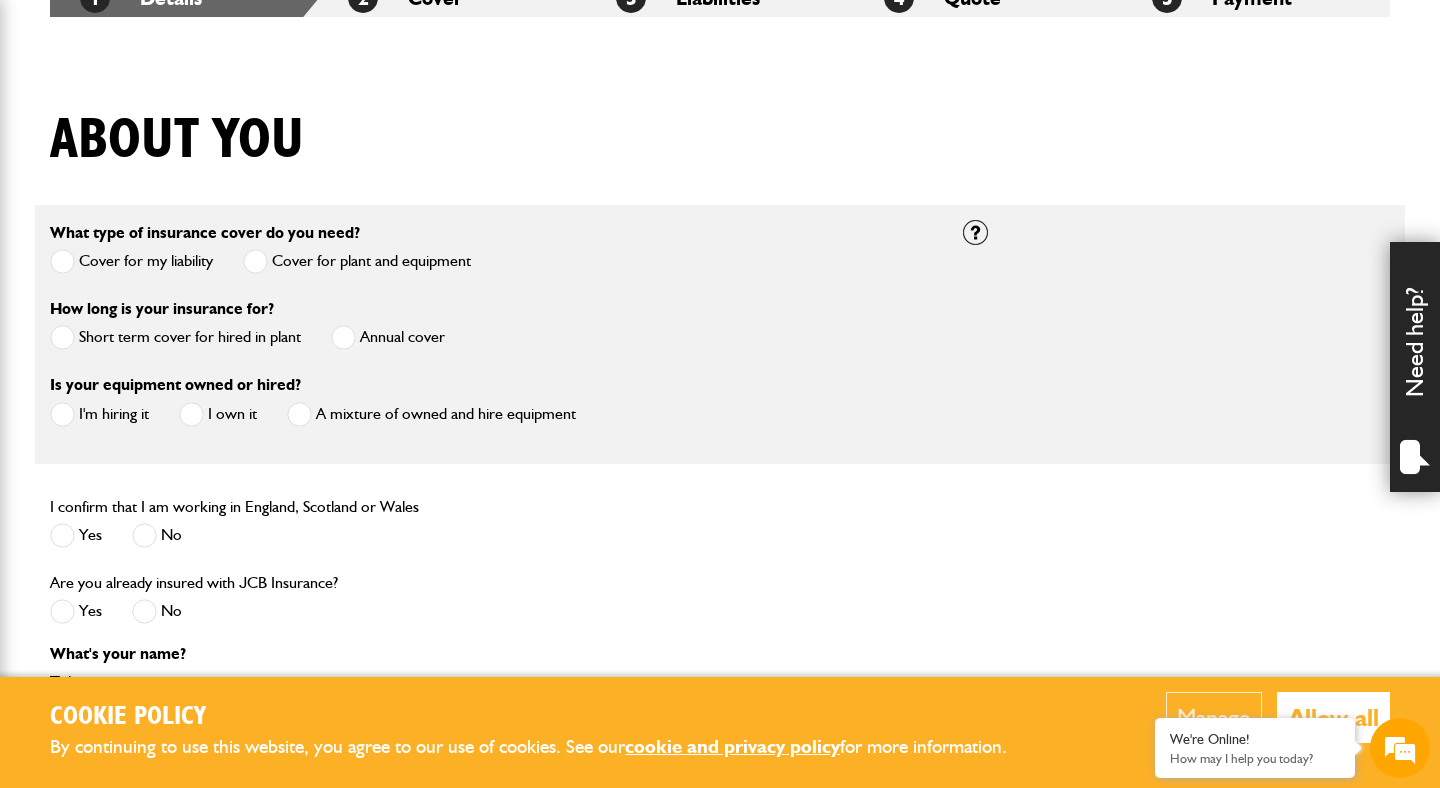 click at bounding box center (62, 337) 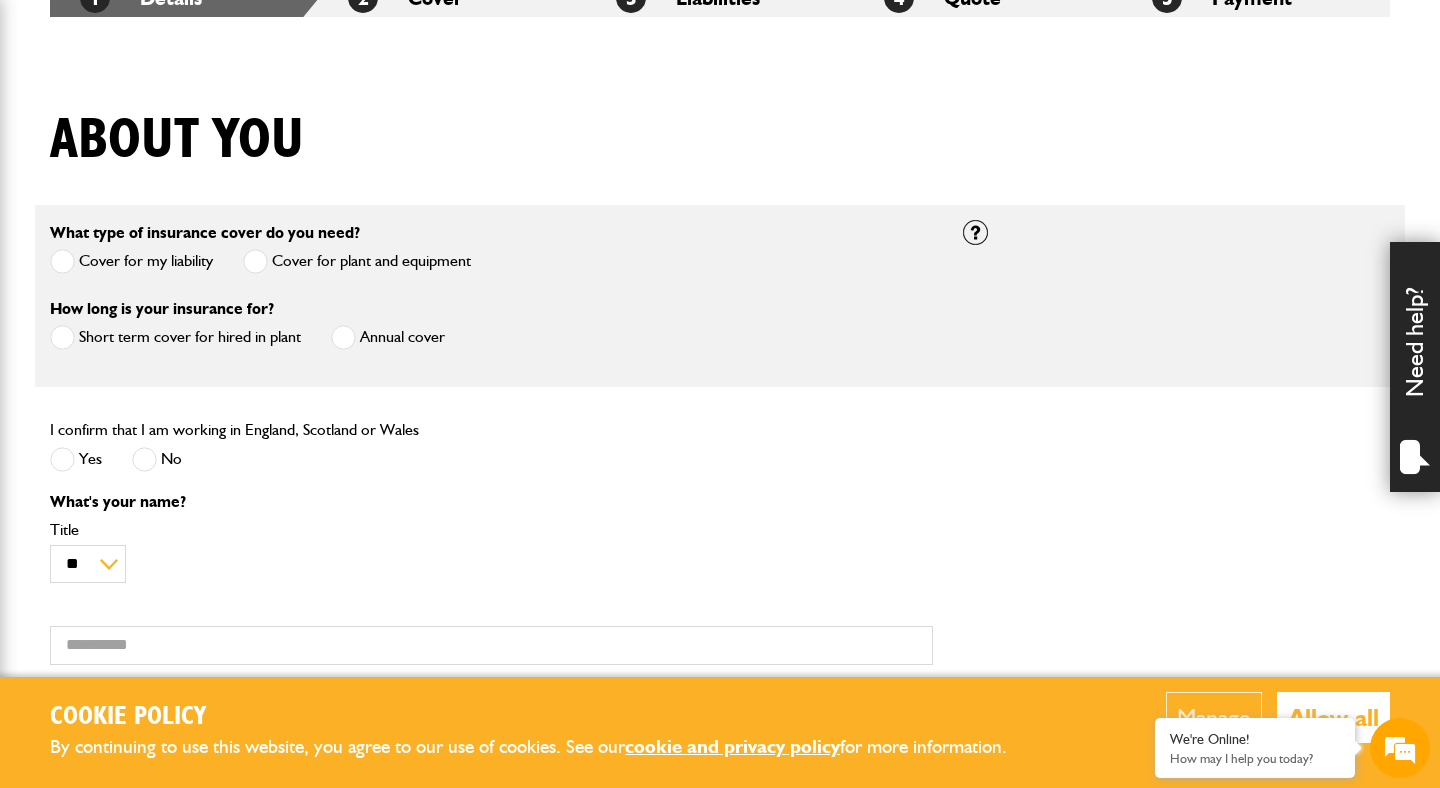 scroll, scrollTop: 0, scrollLeft: 0, axis: both 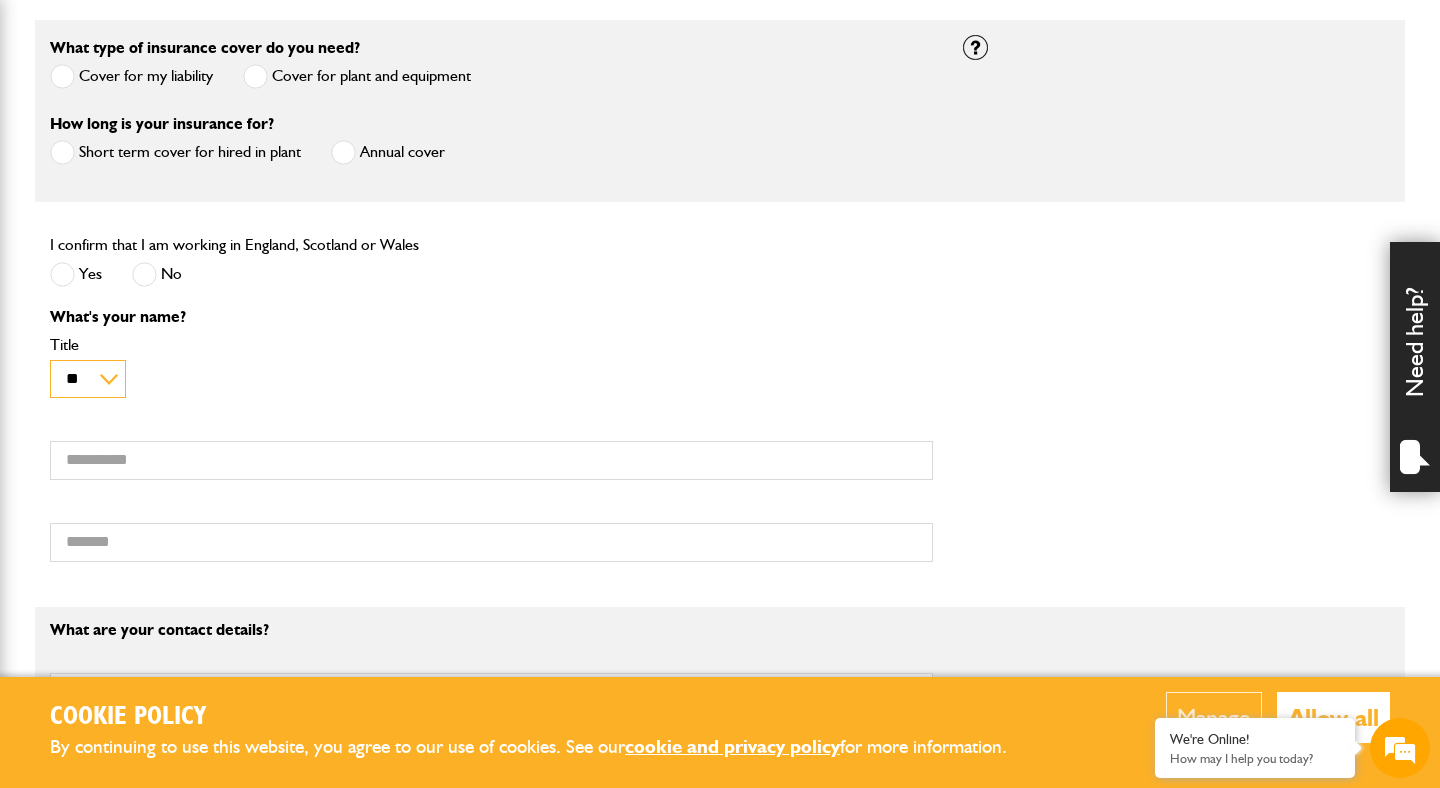 click on "**
***
****
**
**
**" at bounding box center (88, 379) 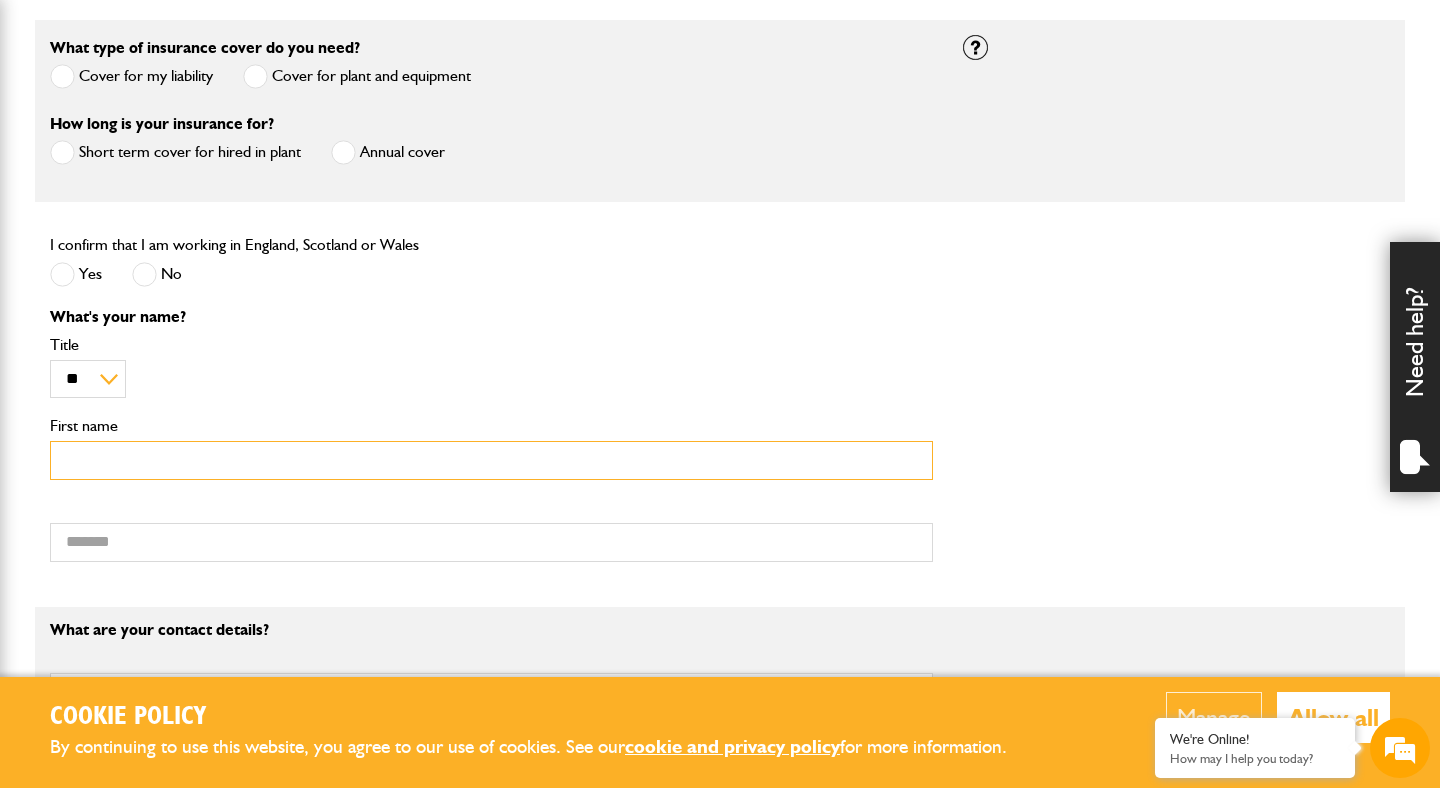 click on "First name" at bounding box center [491, 460] 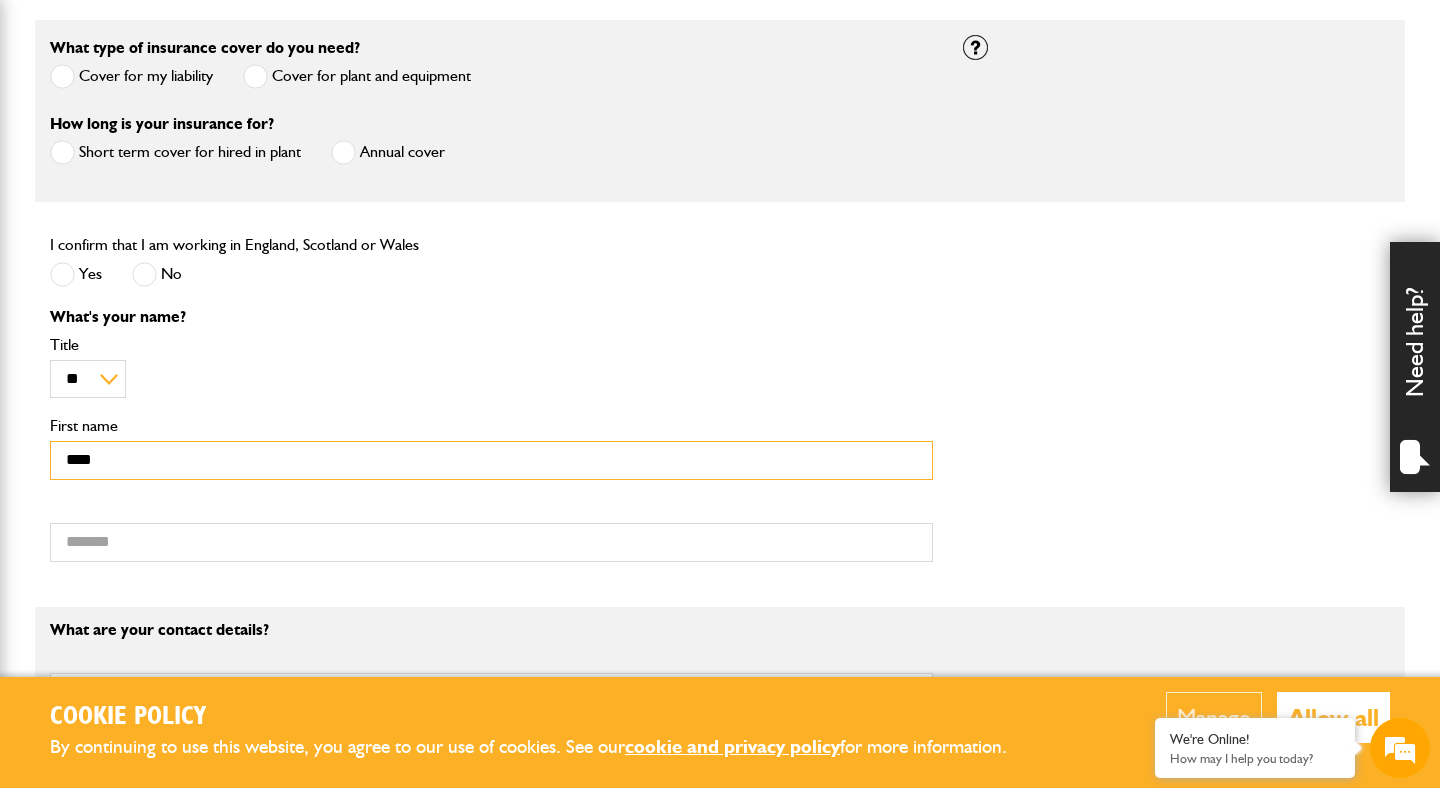 type on "*********" 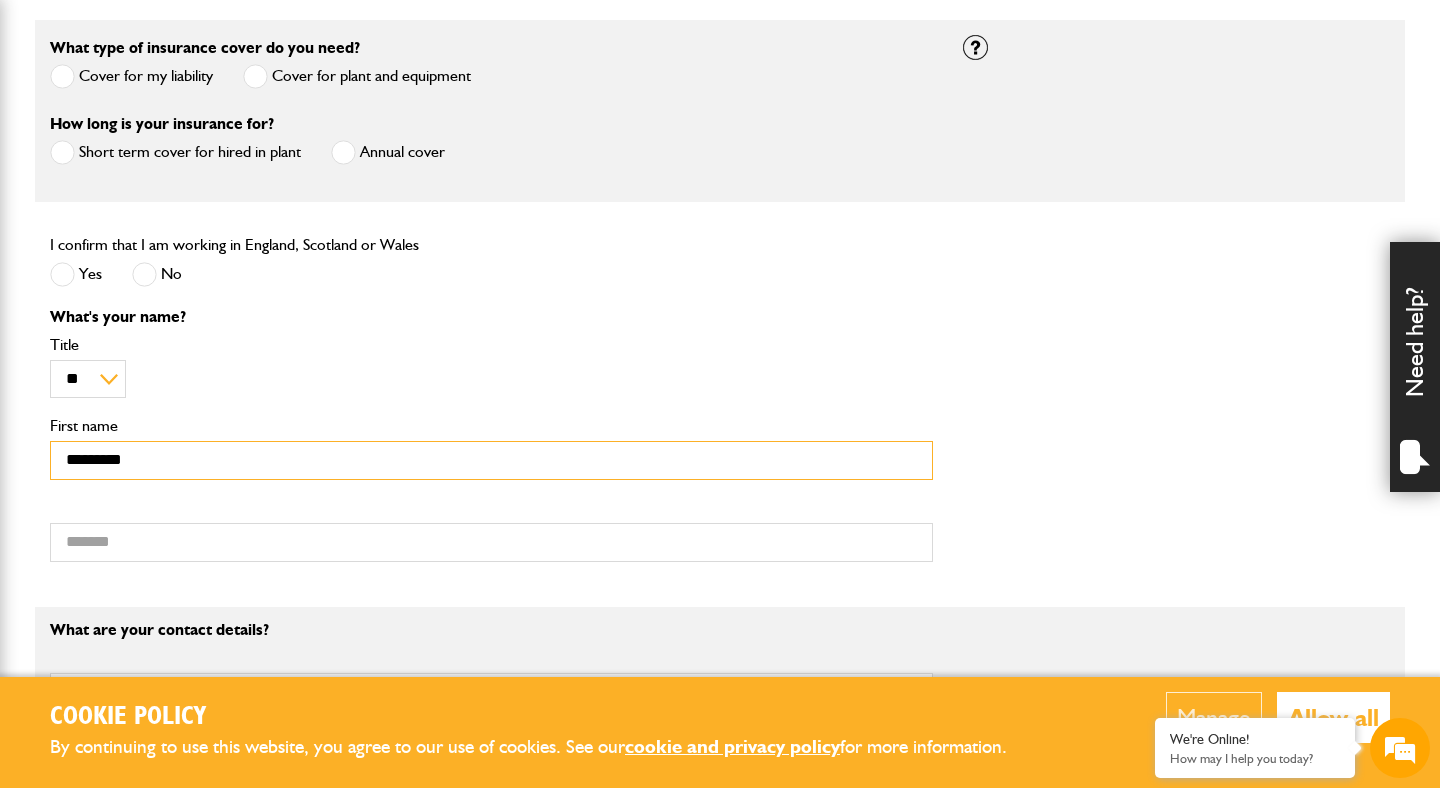 type on "*****" 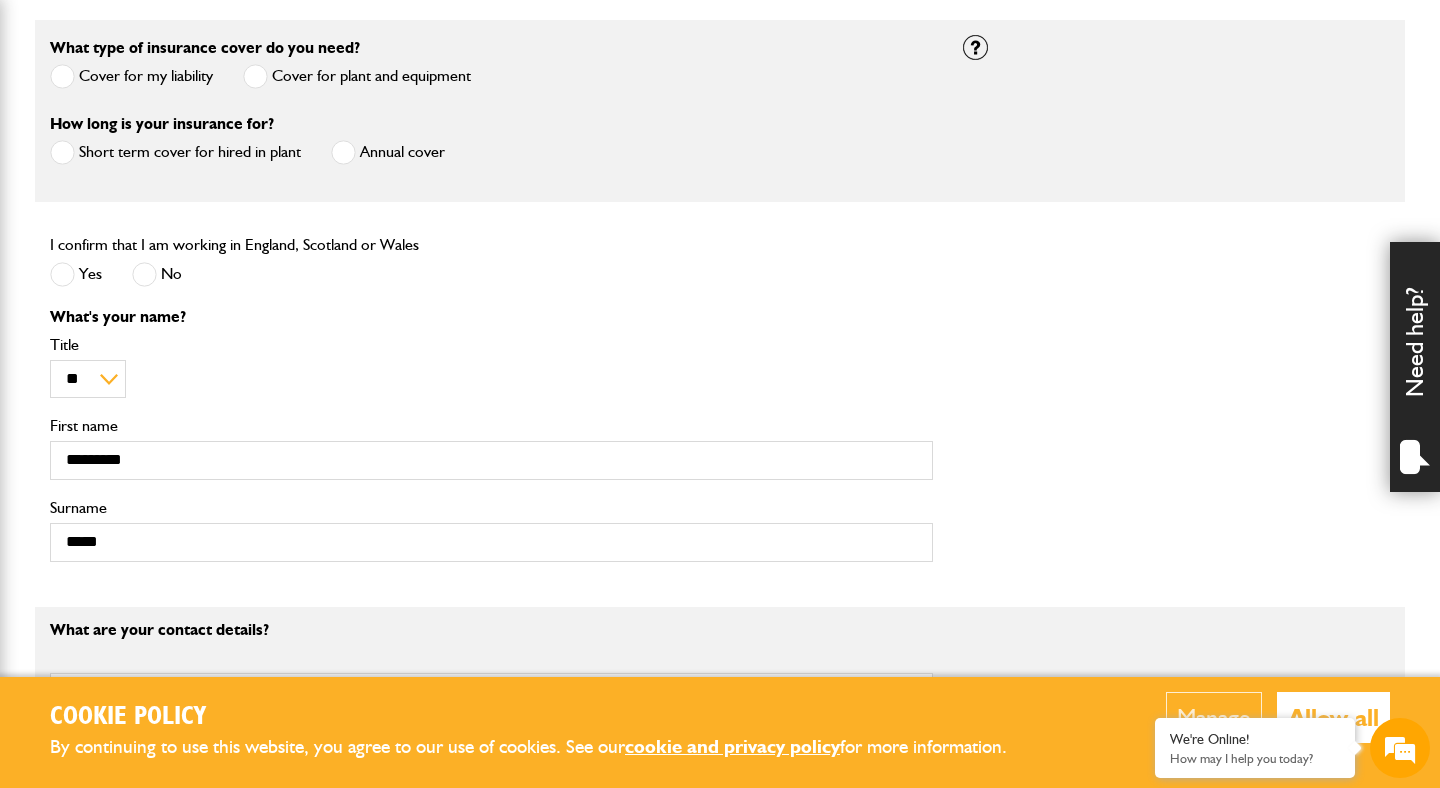 type on "**********" 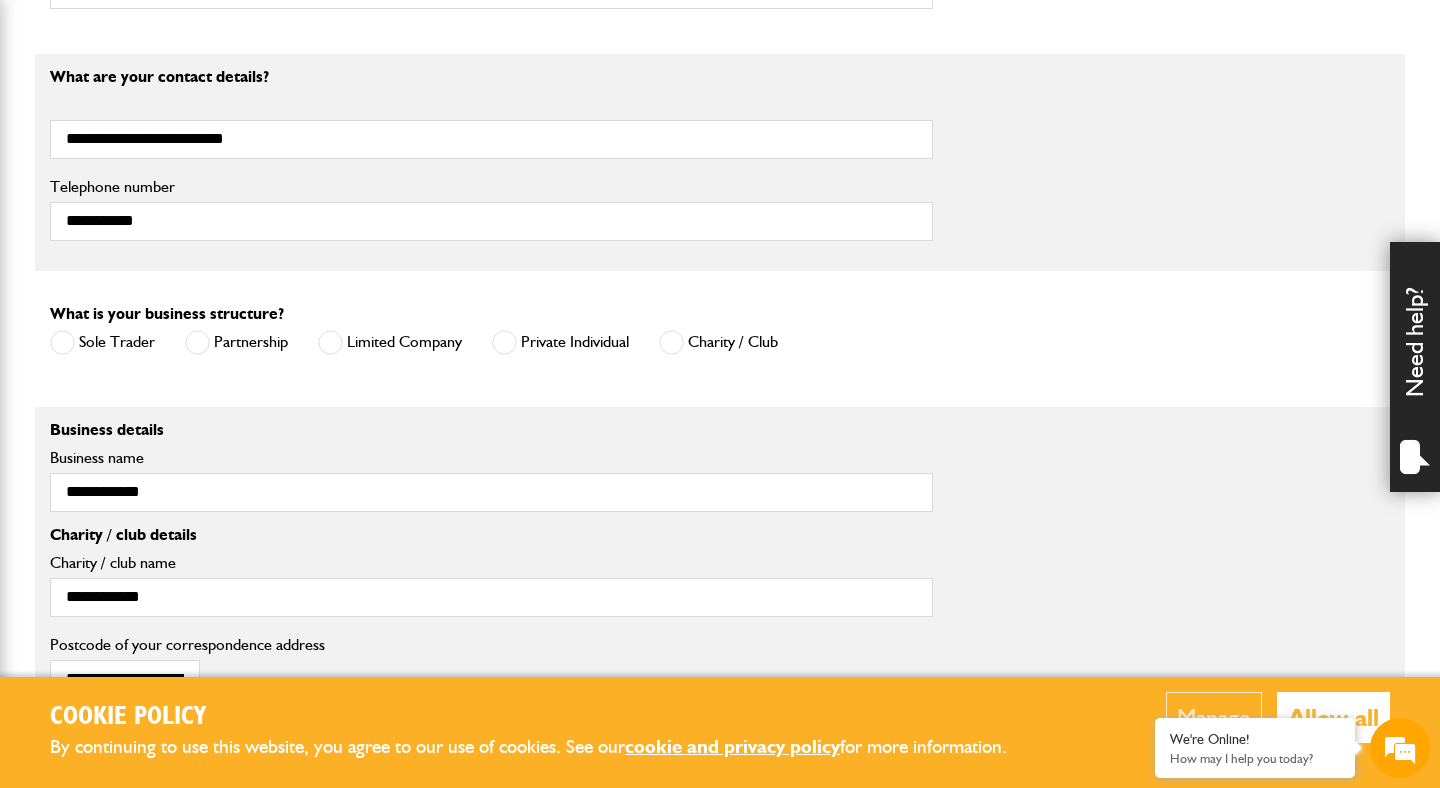 scroll, scrollTop: 1224, scrollLeft: 0, axis: vertical 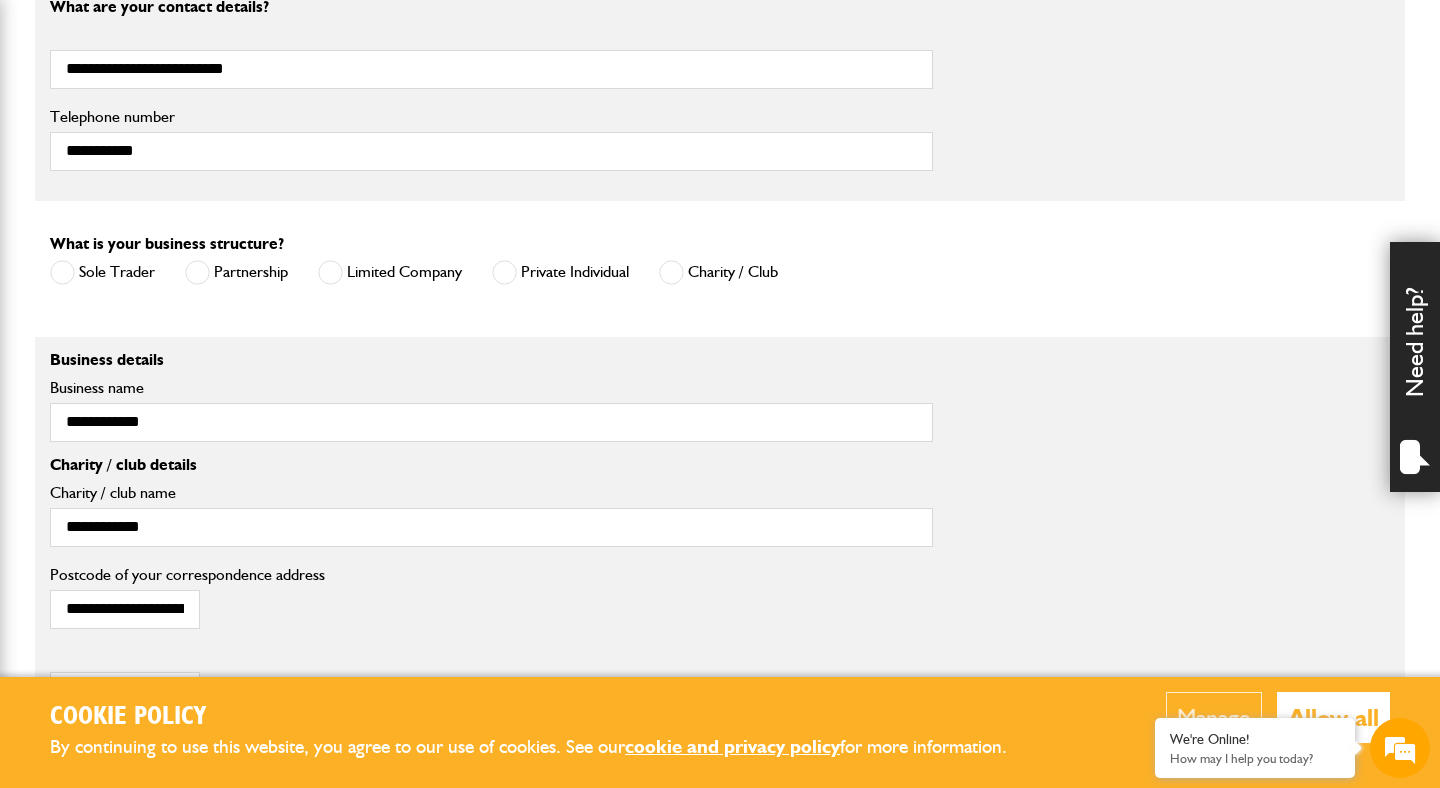 click at bounding box center [197, 272] 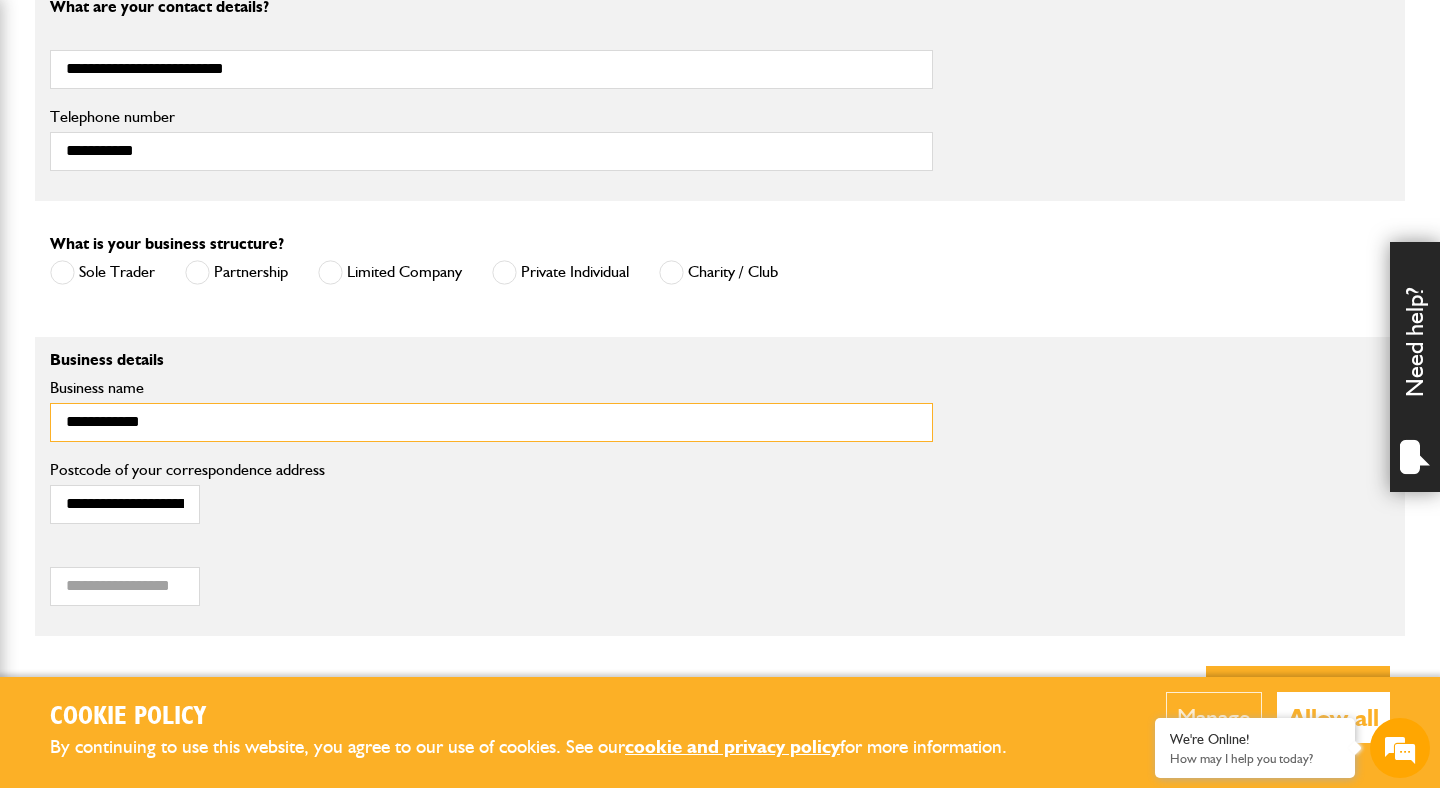 drag, startPoint x: 170, startPoint y: 429, endPoint x: 64, endPoint y: 431, distance: 106.01887 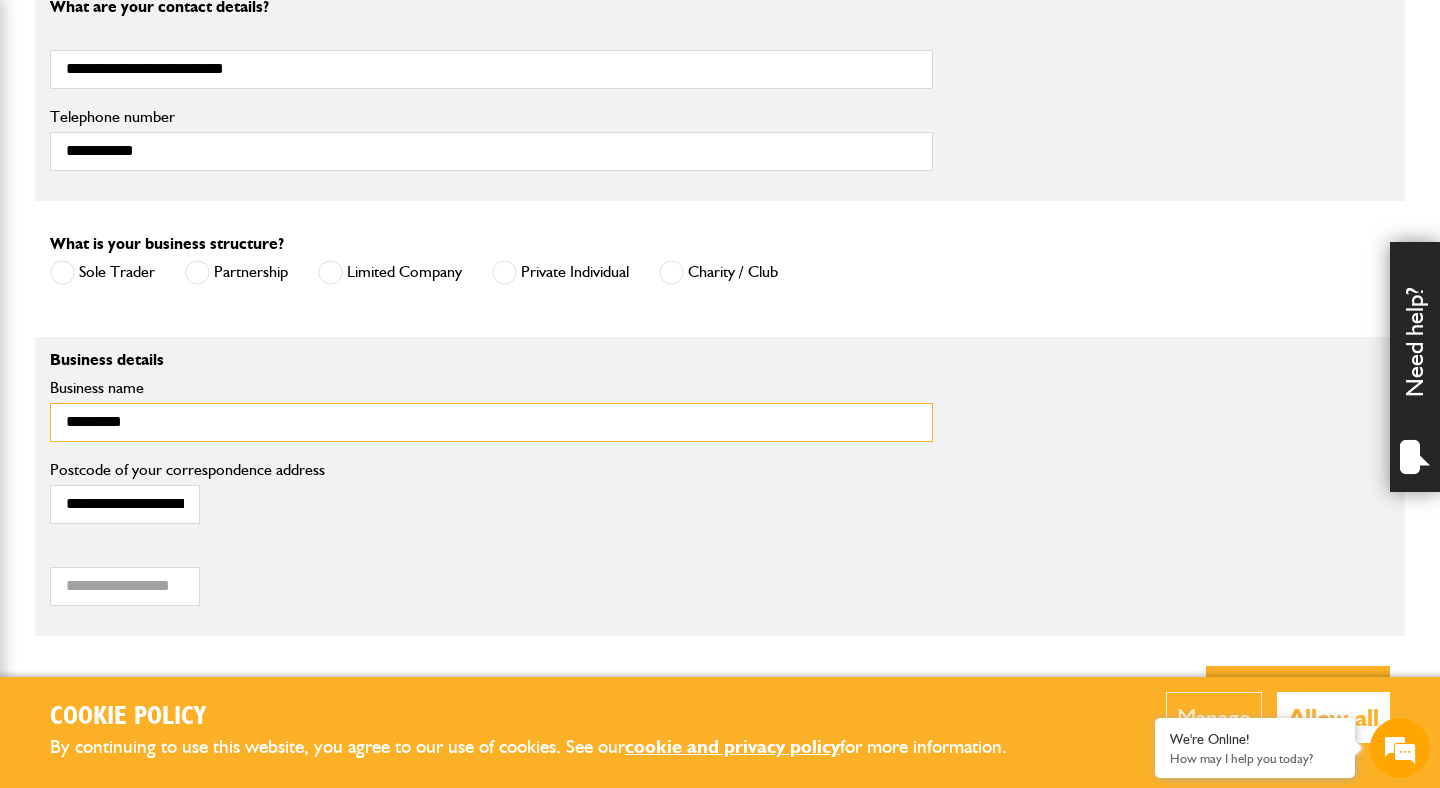 type on "**********" 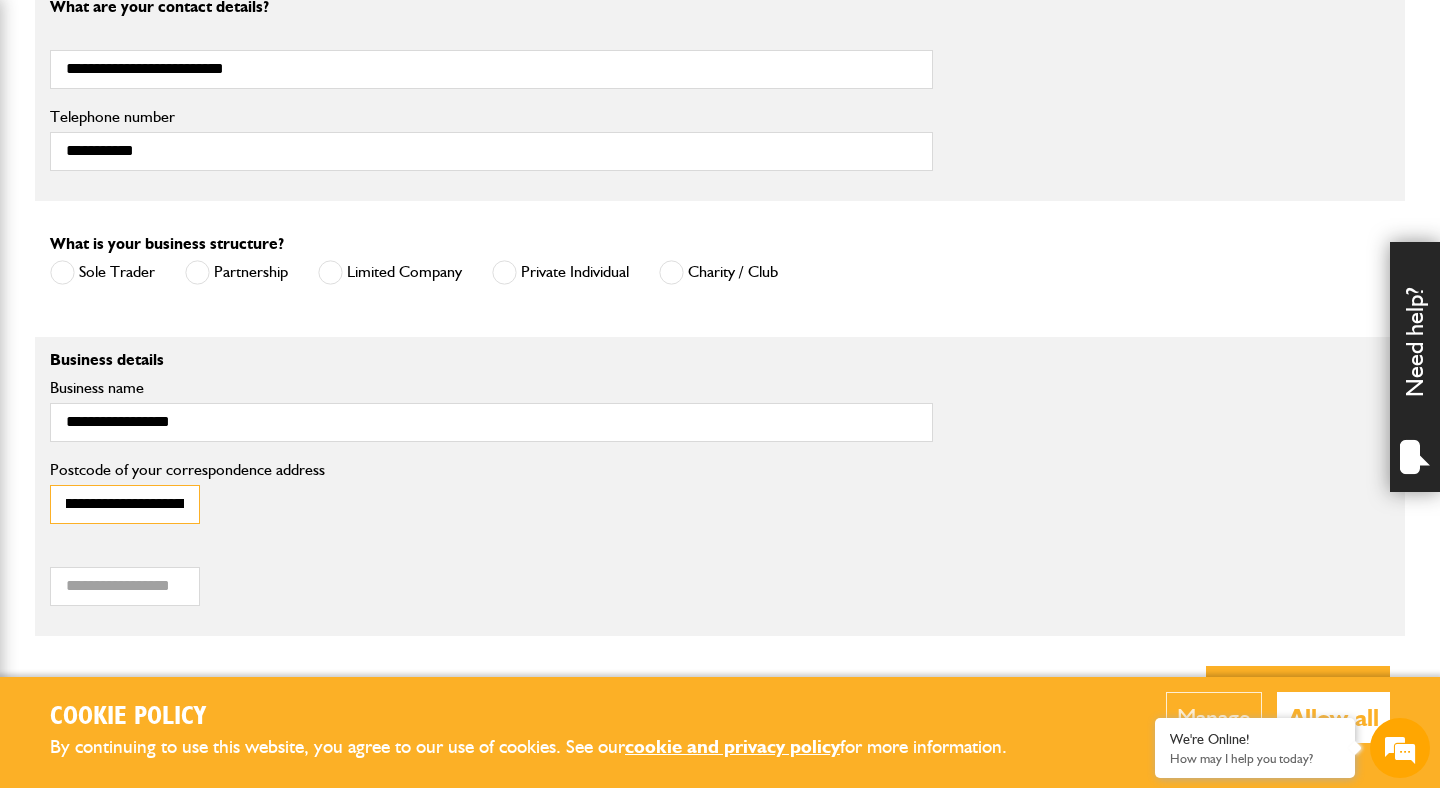 scroll, scrollTop: 0, scrollLeft: 367, axis: horizontal 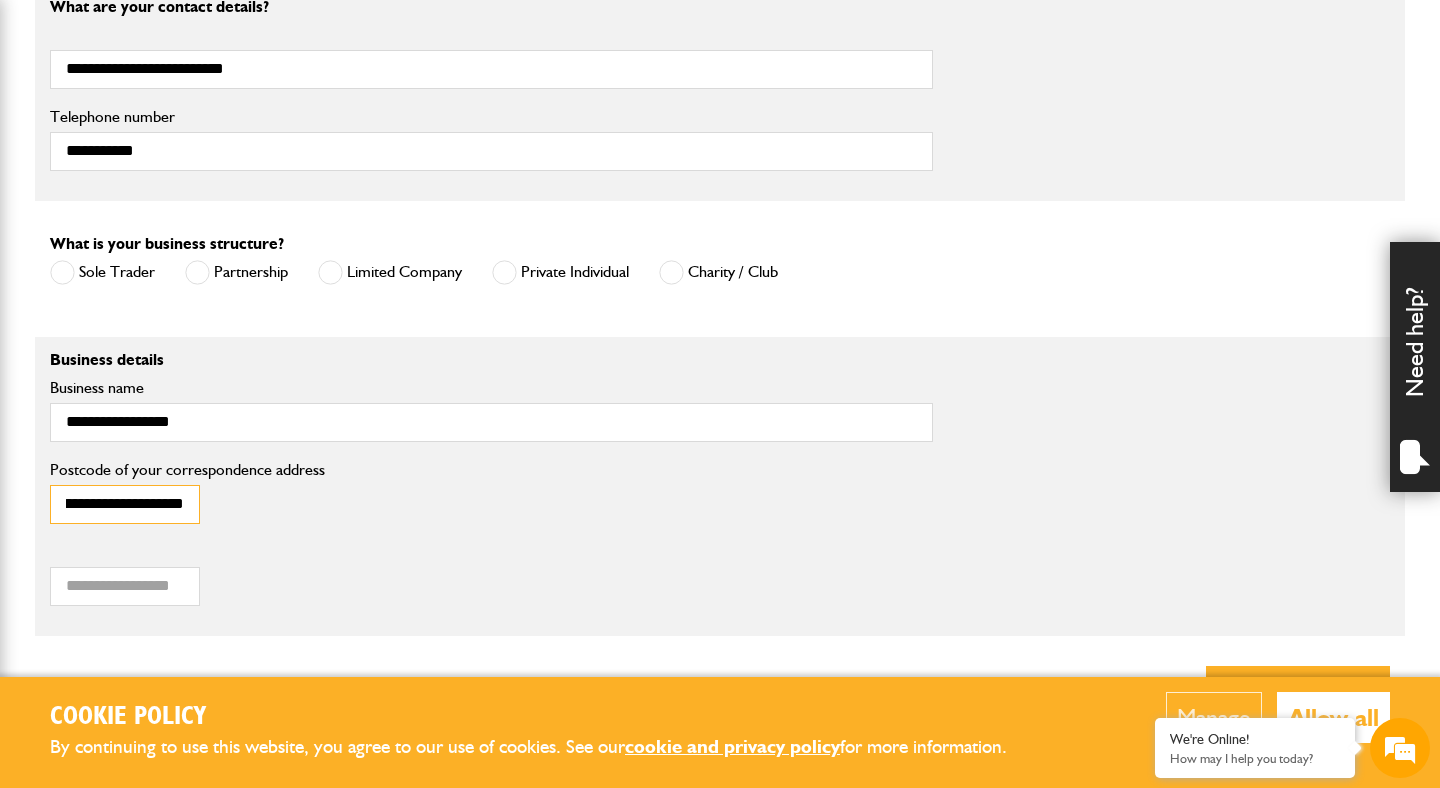 drag, startPoint x: 64, startPoint y: 508, endPoint x: 265, endPoint y: 513, distance: 201.06218 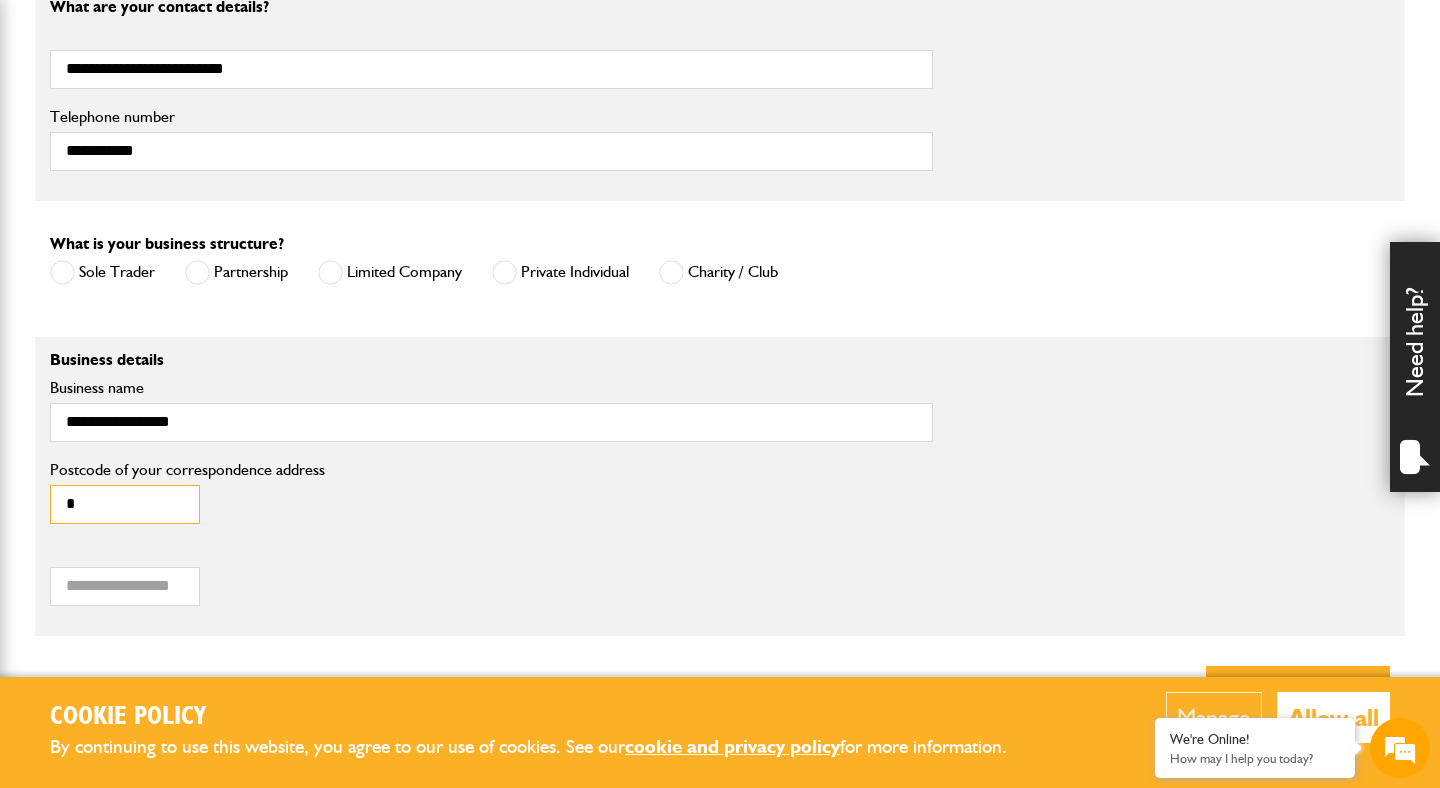 scroll, scrollTop: 0, scrollLeft: 0, axis: both 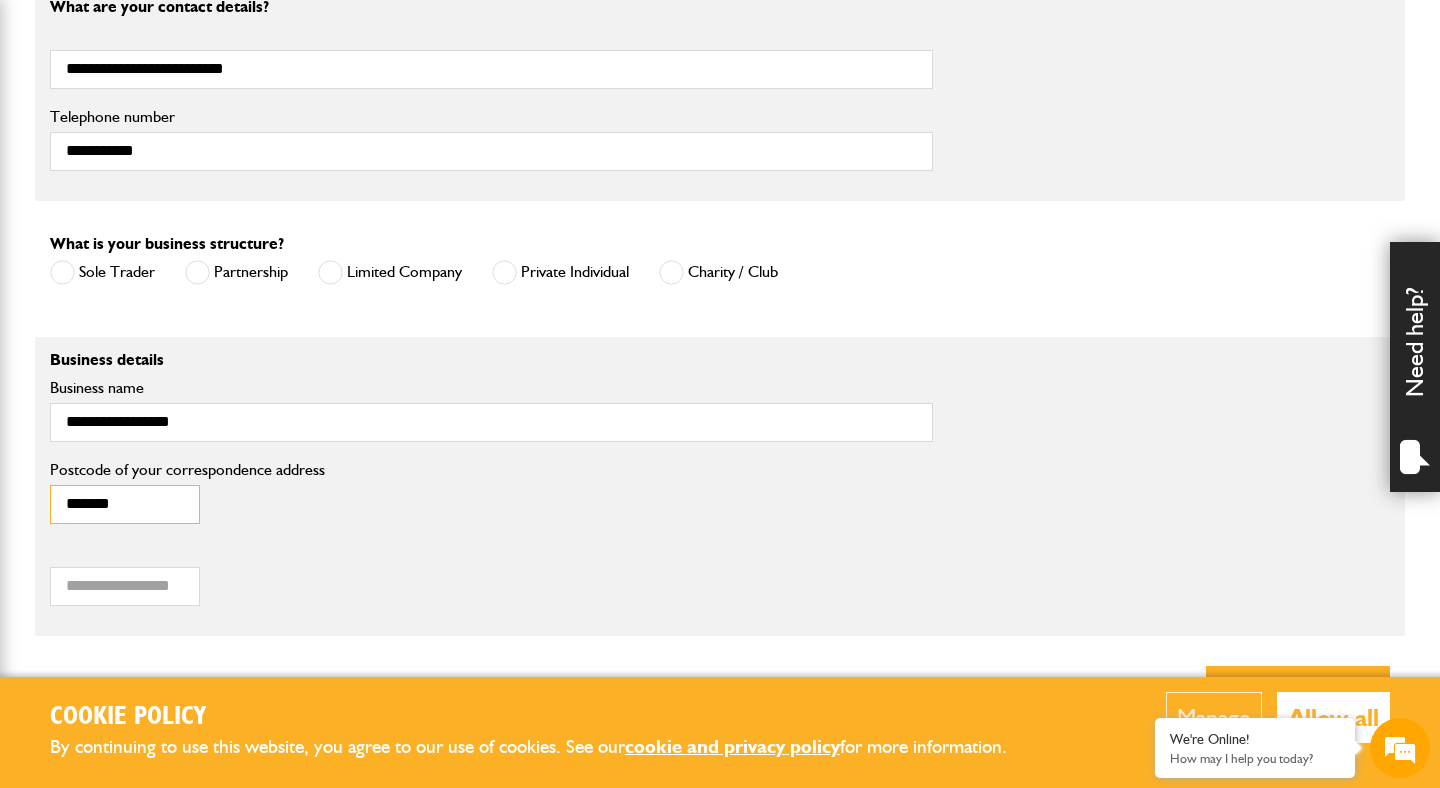 type on "*******" 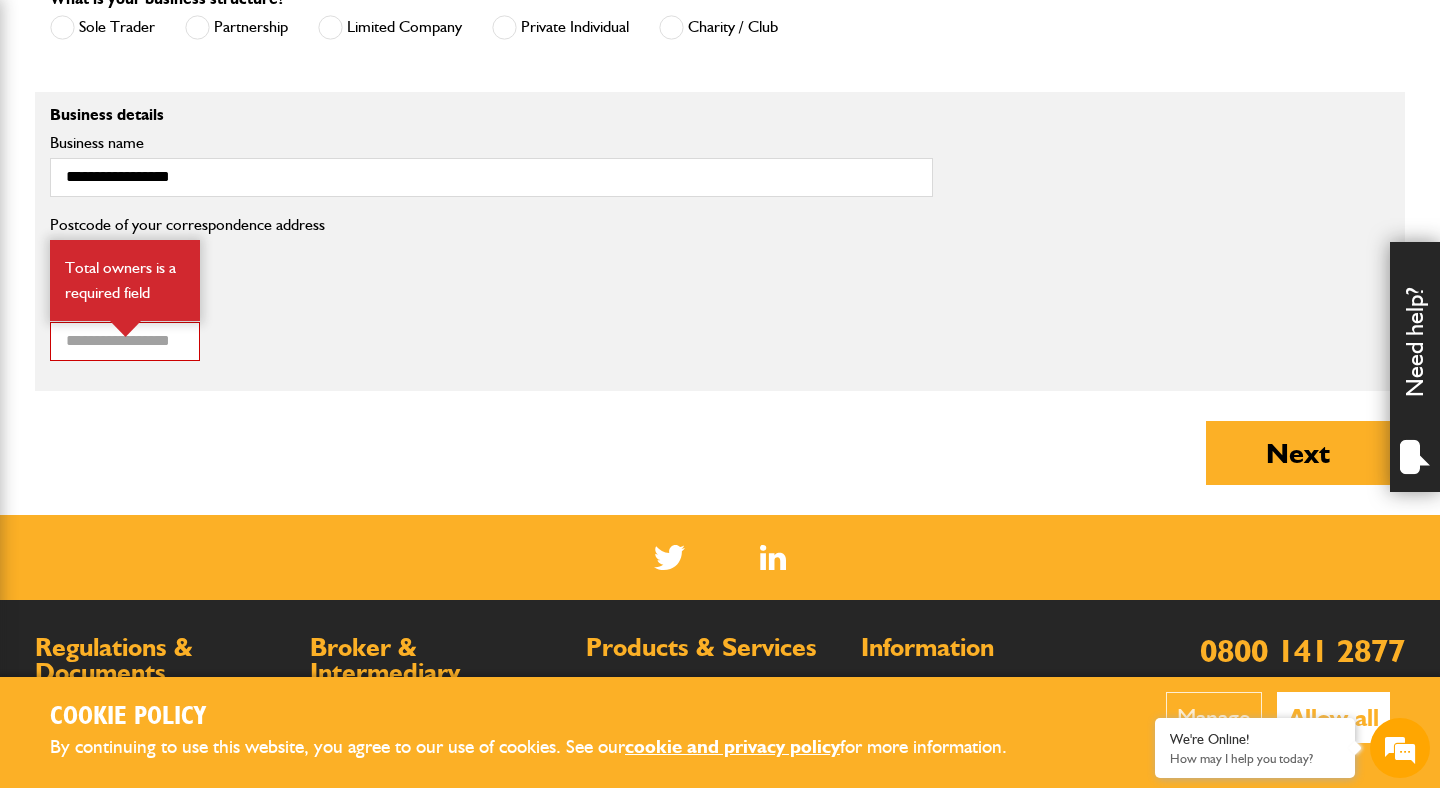 scroll, scrollTop: 1609, scrollLeft: 0, axis: vertical 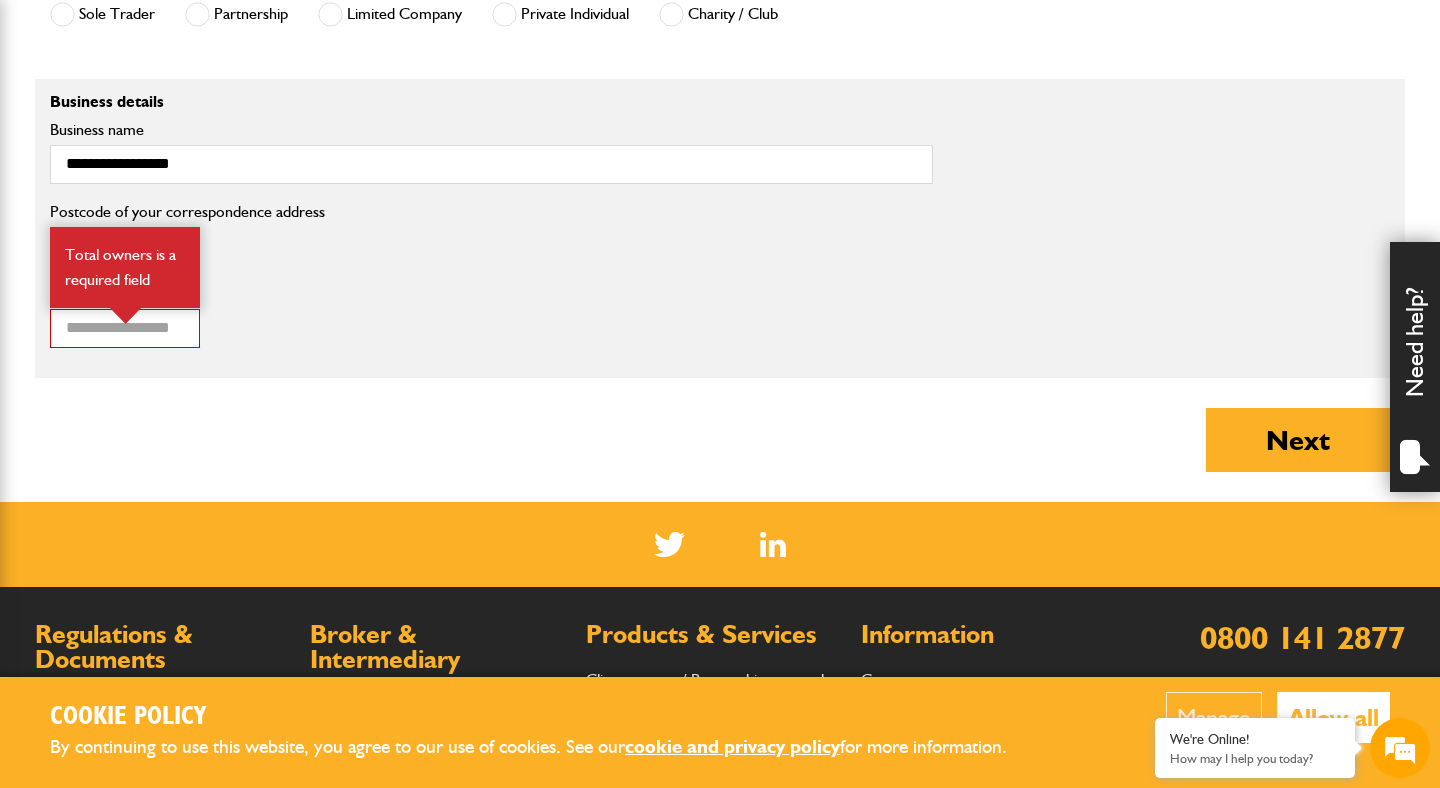 click on "*
Total number of business owners / partners?
Total owners is a required field" at bounding box center (491, 317) 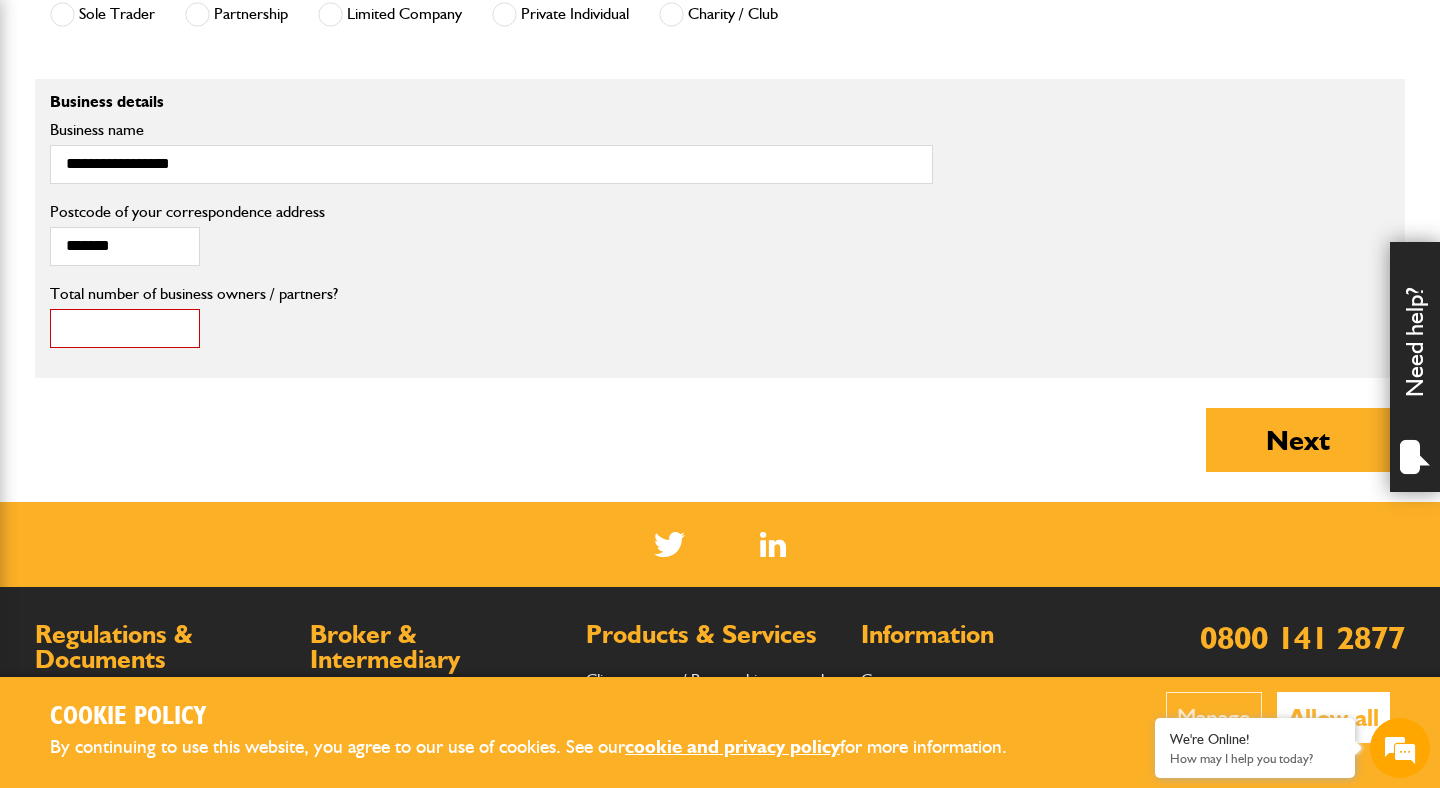 click on "*" at bounding box center (125, 328) 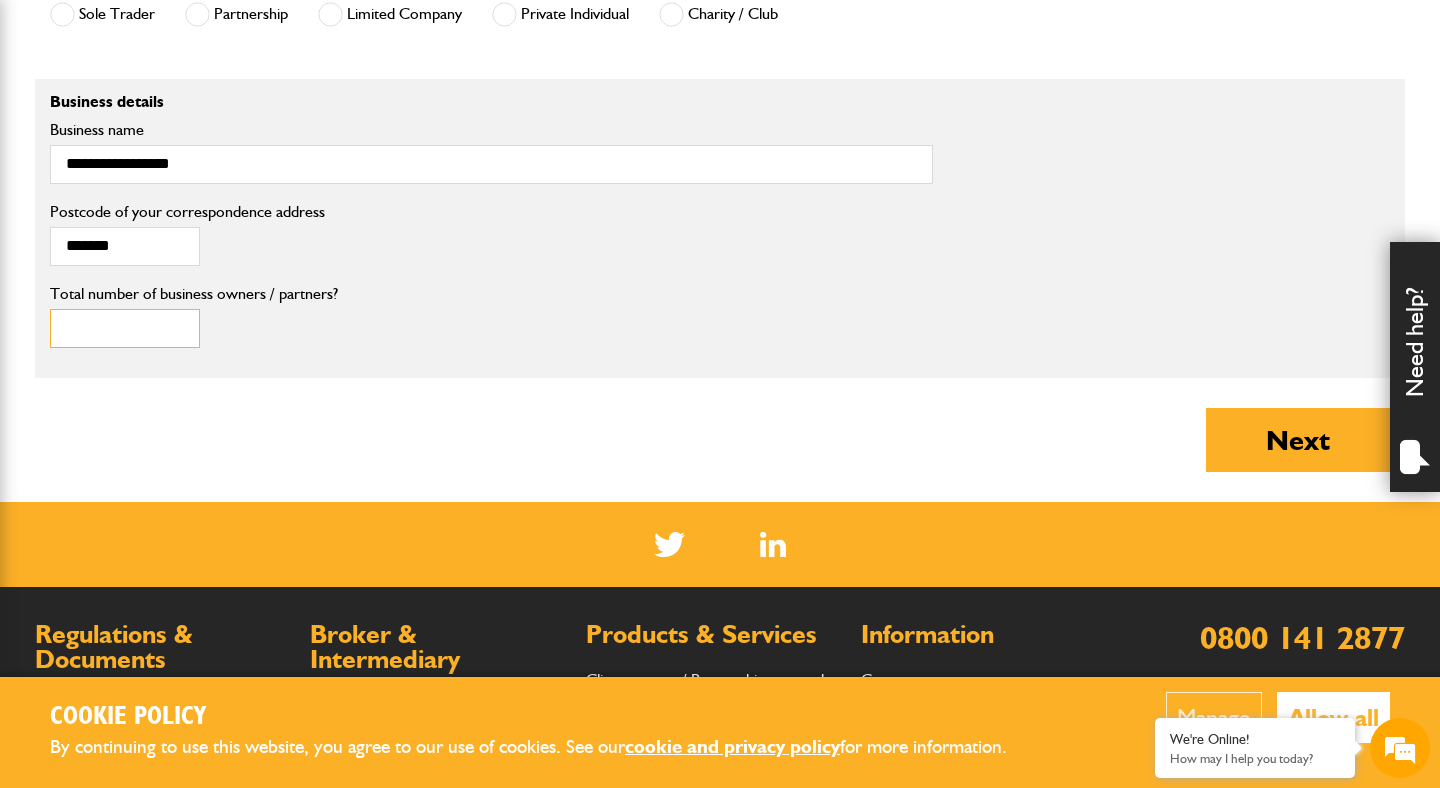 type on "*" 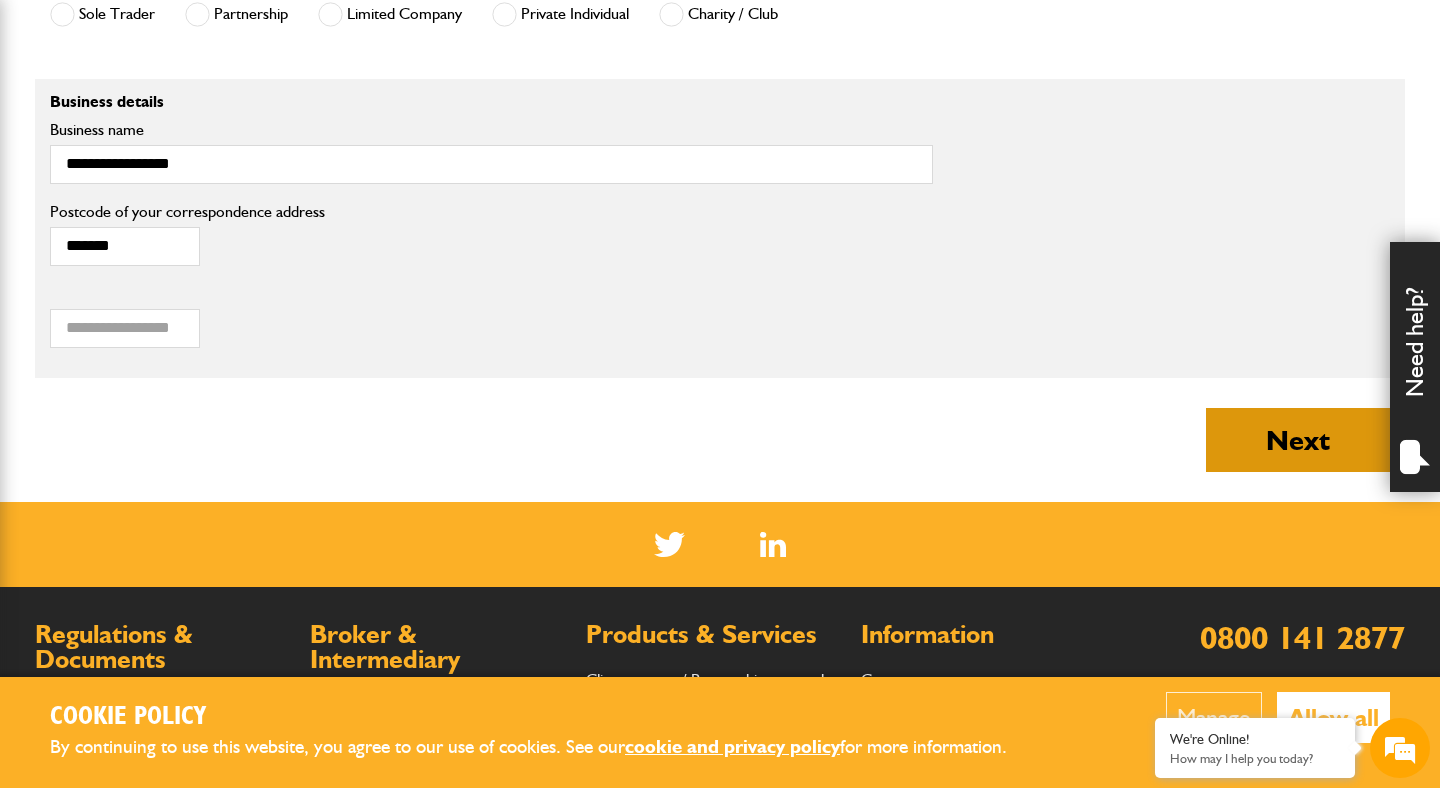 click on "Next" at bounding box center [1298, 440] 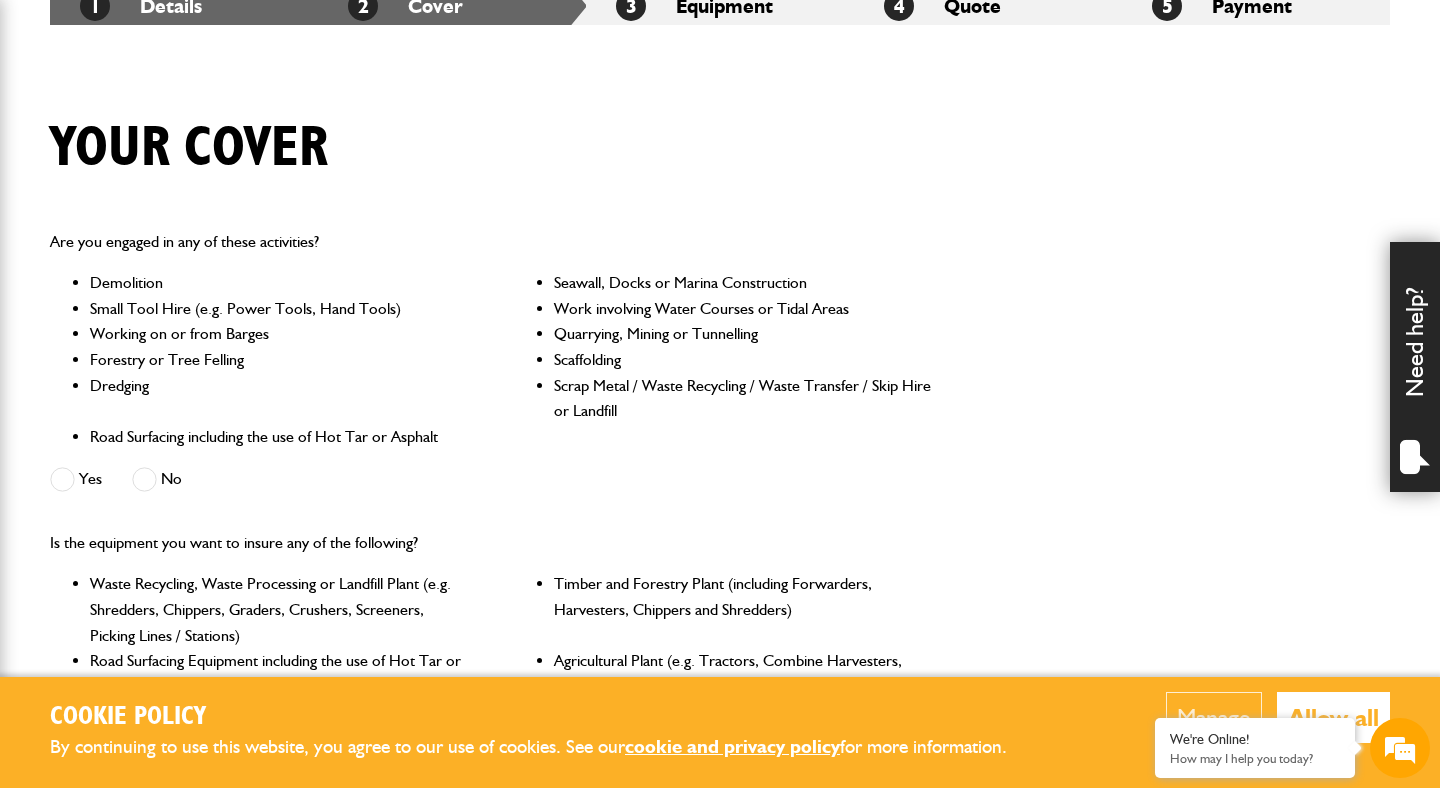 scroll, scrollTop: 433, scrollLeft: 0, axis: vertical 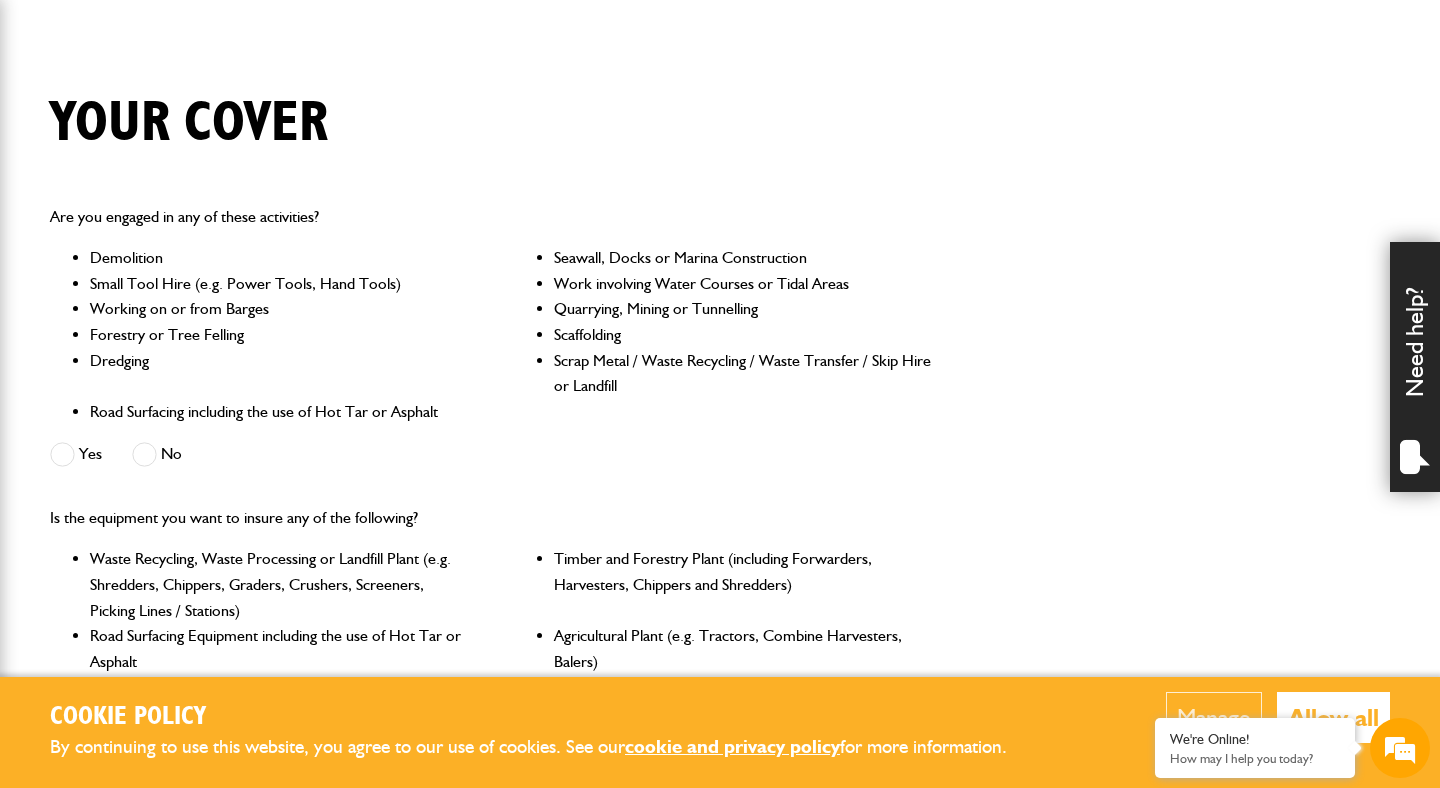 click at bounding box center [144, 454] 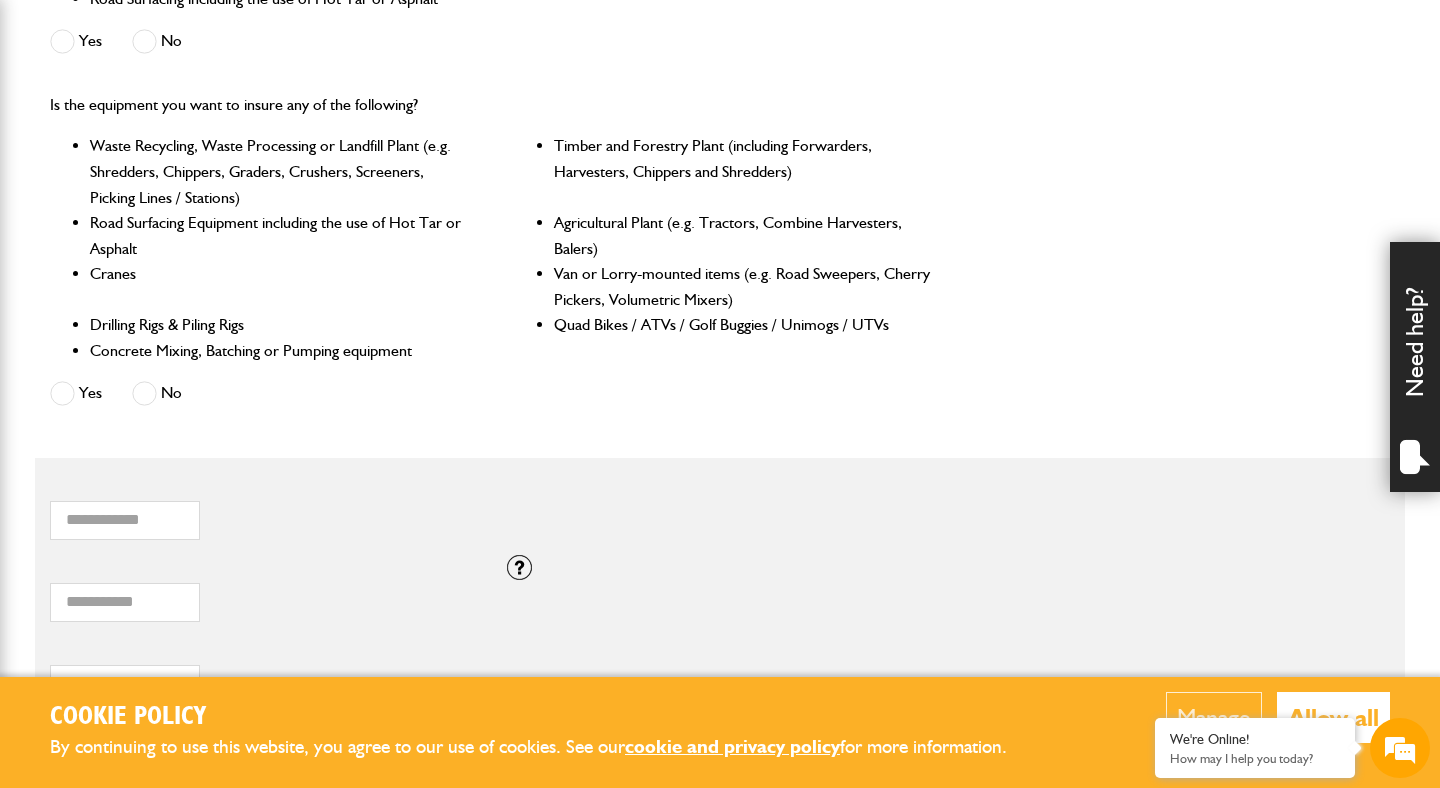 scroll, scrollTop: 866, scrollLeft: 0, axis: vertical 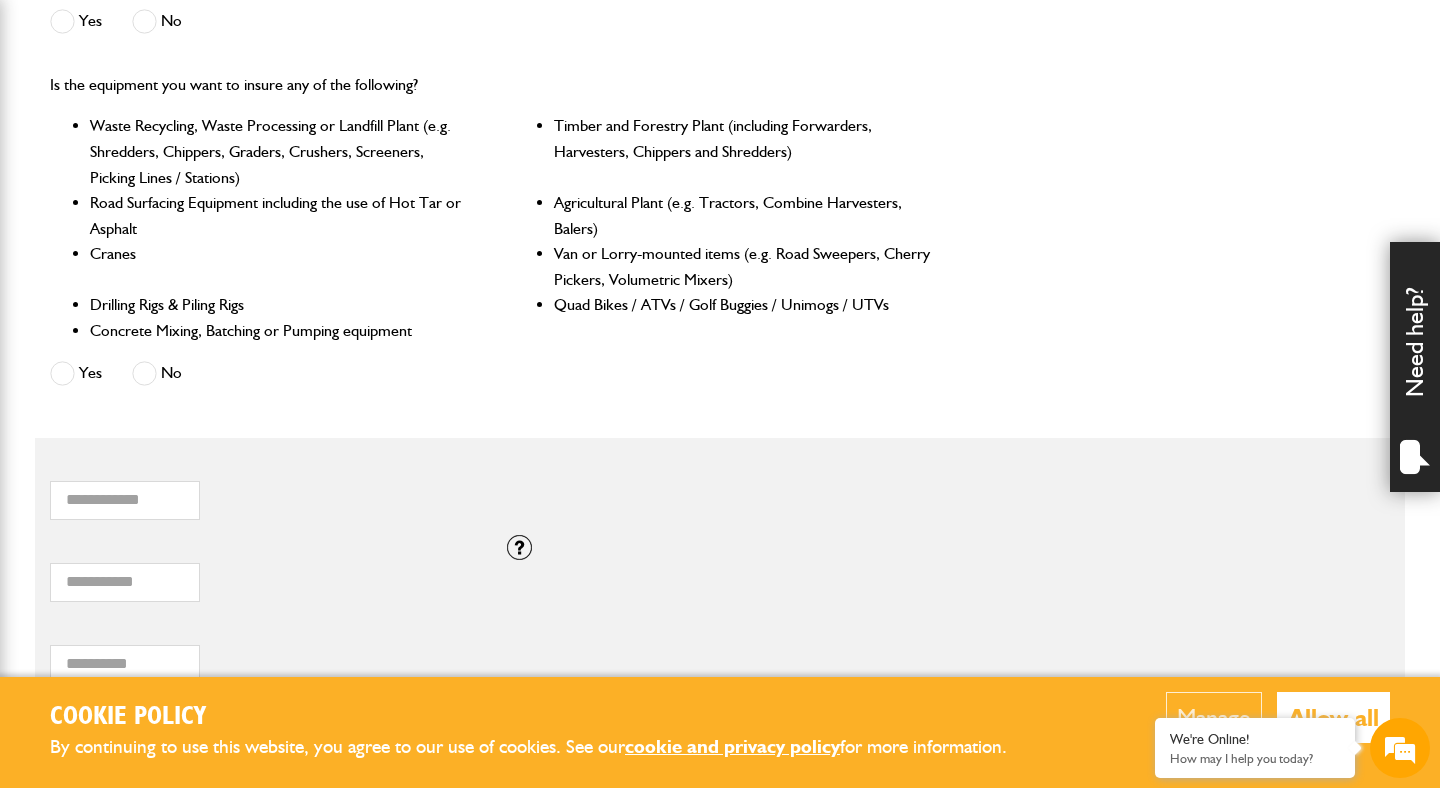 click on "No" at bounding box center [157, 373] 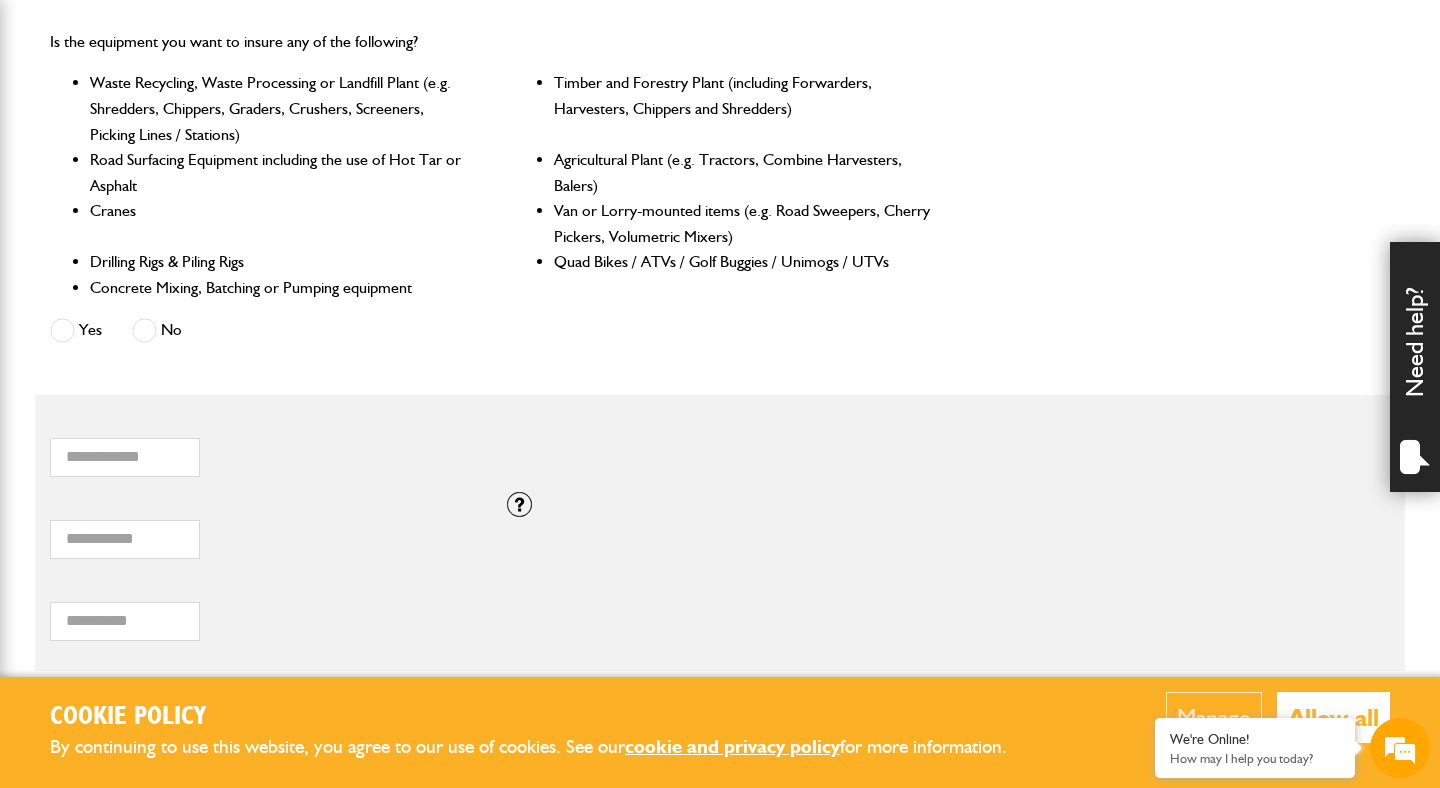 scroll, scrollTop: 991, scrollLeft: 0, axis: vertical 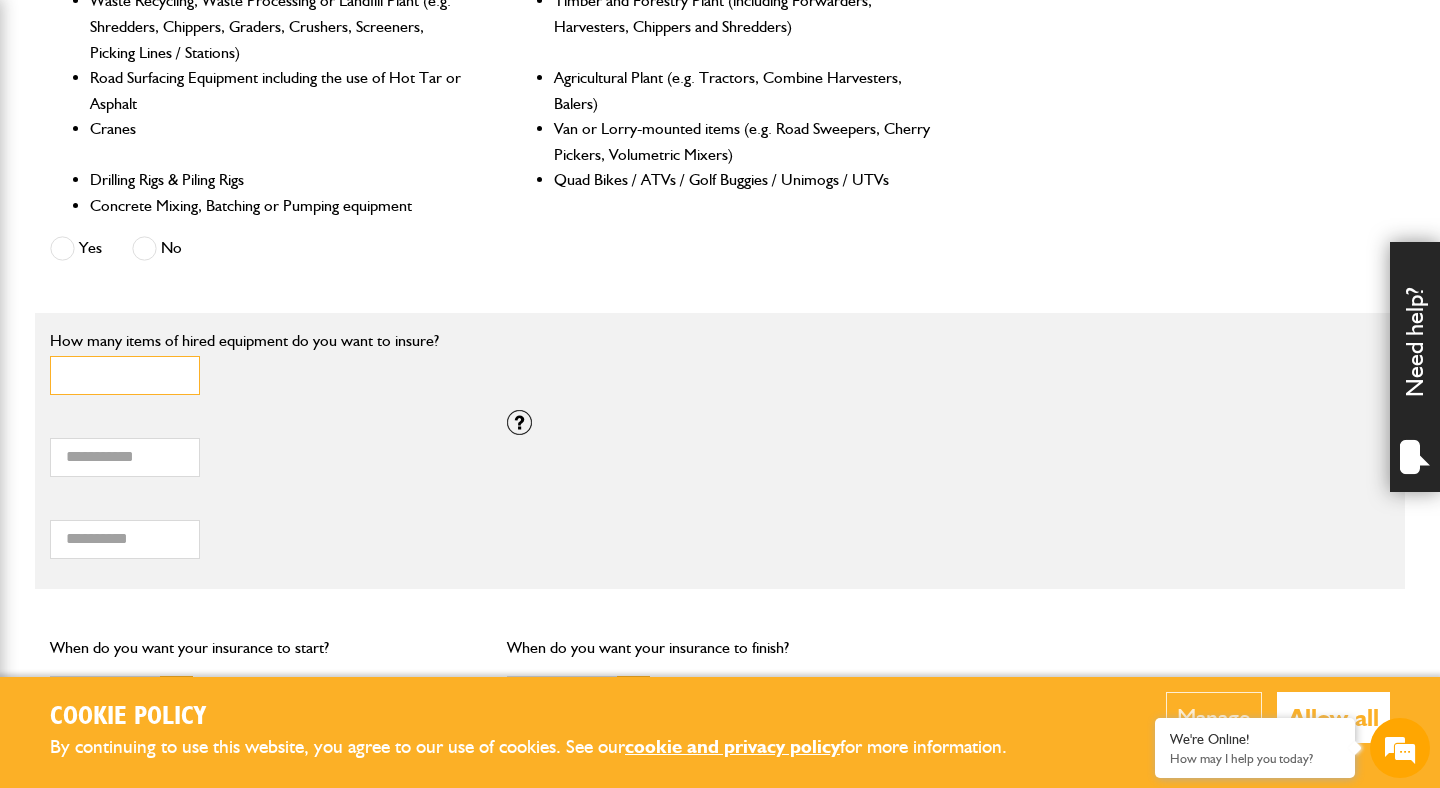 type on "*" 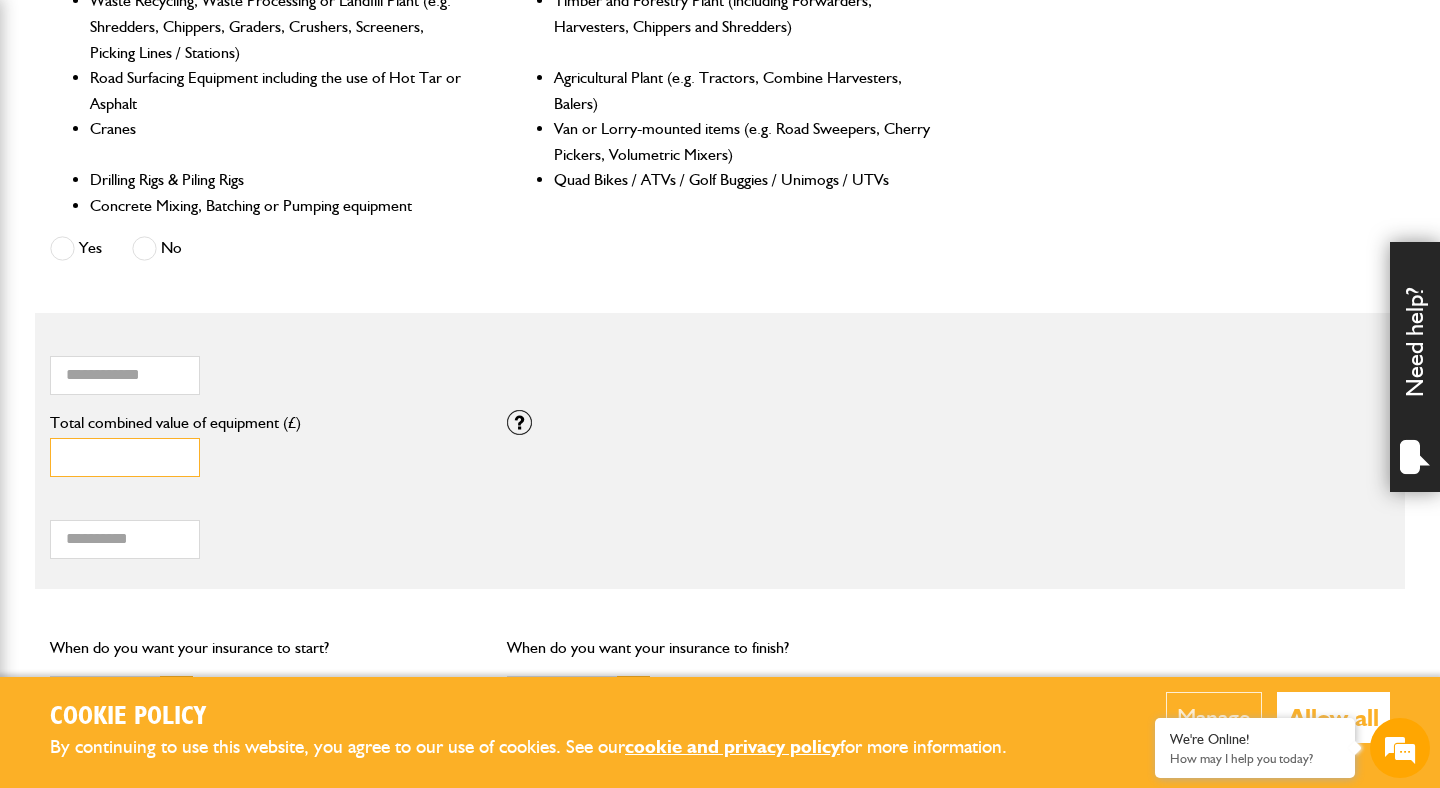 click on "*" at bounding box center (125, 457) 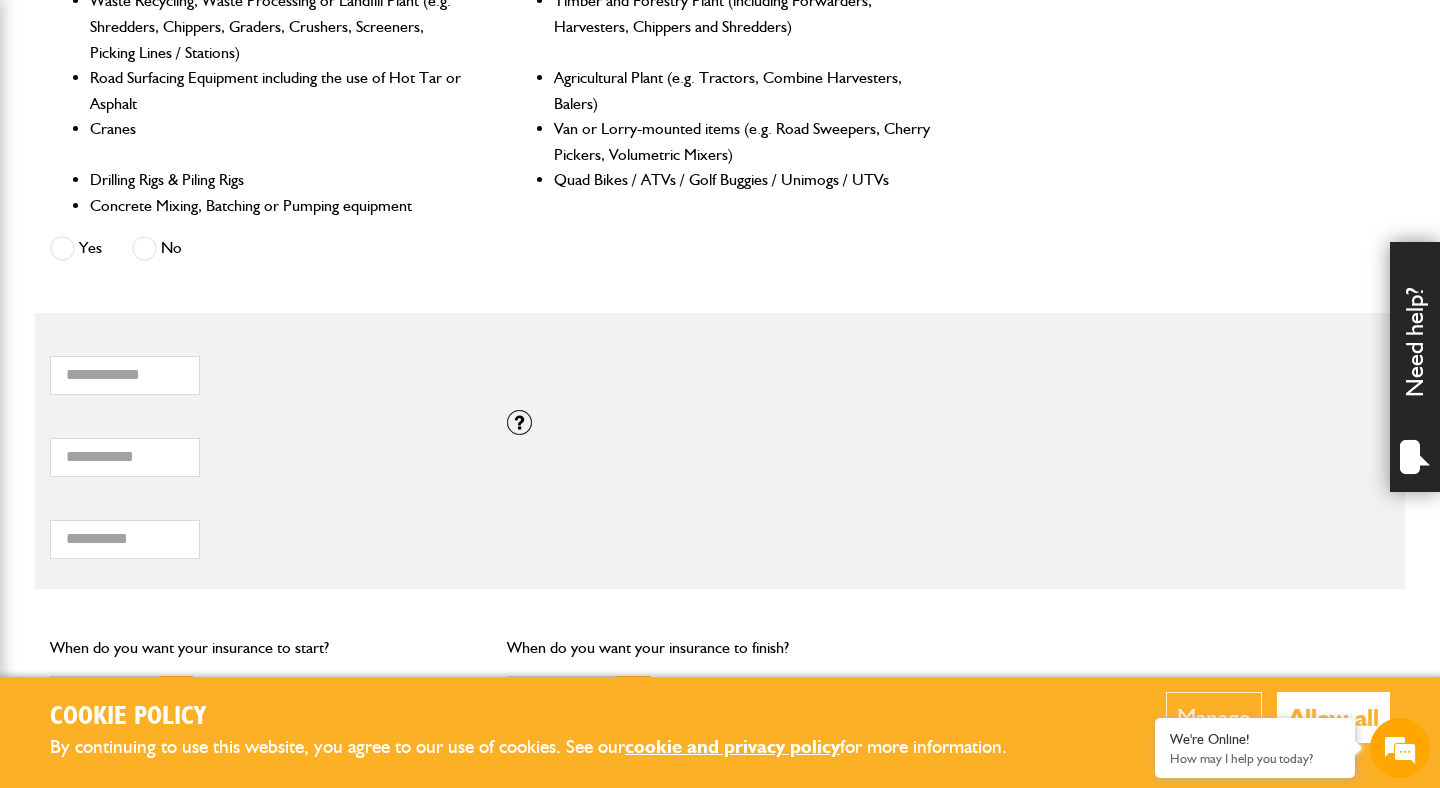 click on "Total hiring fees
Please enter a minimum value of 25 for total hiring fees." at bounding box center [263, 528] 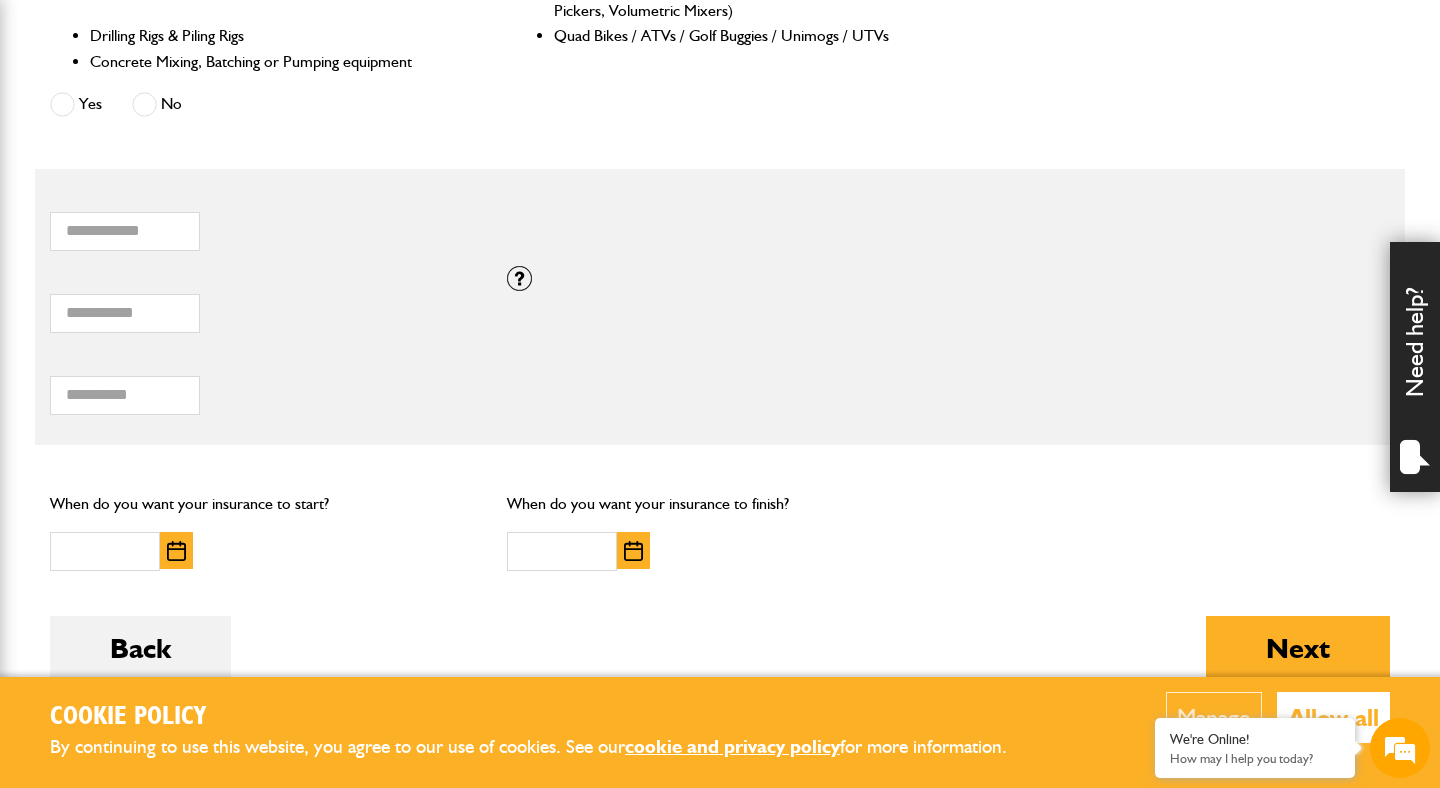 scroll, scrollTop: 1152, scrollLeft: 0, axis: vertical 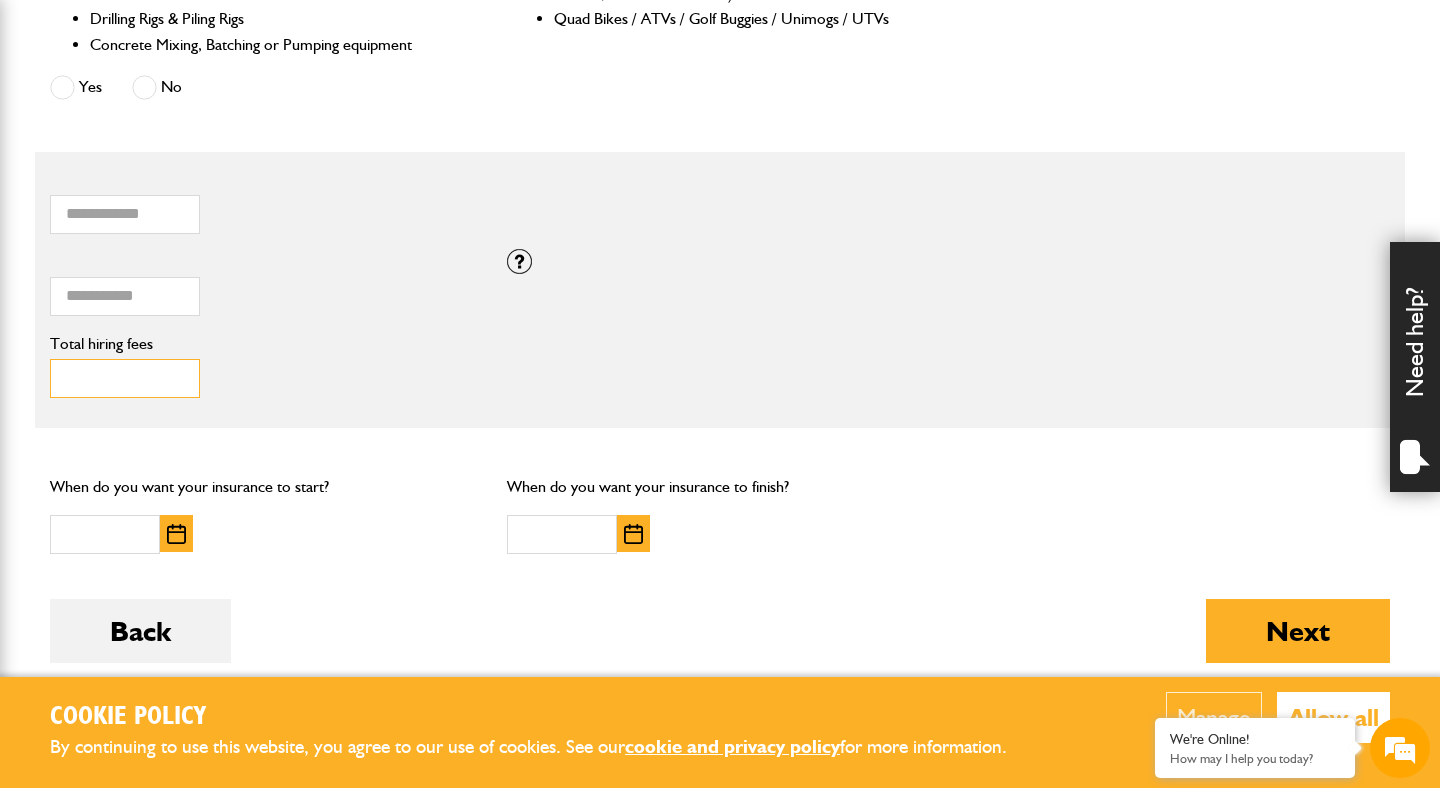 click on "Total hiring fees" at bounding box center [125, 378] 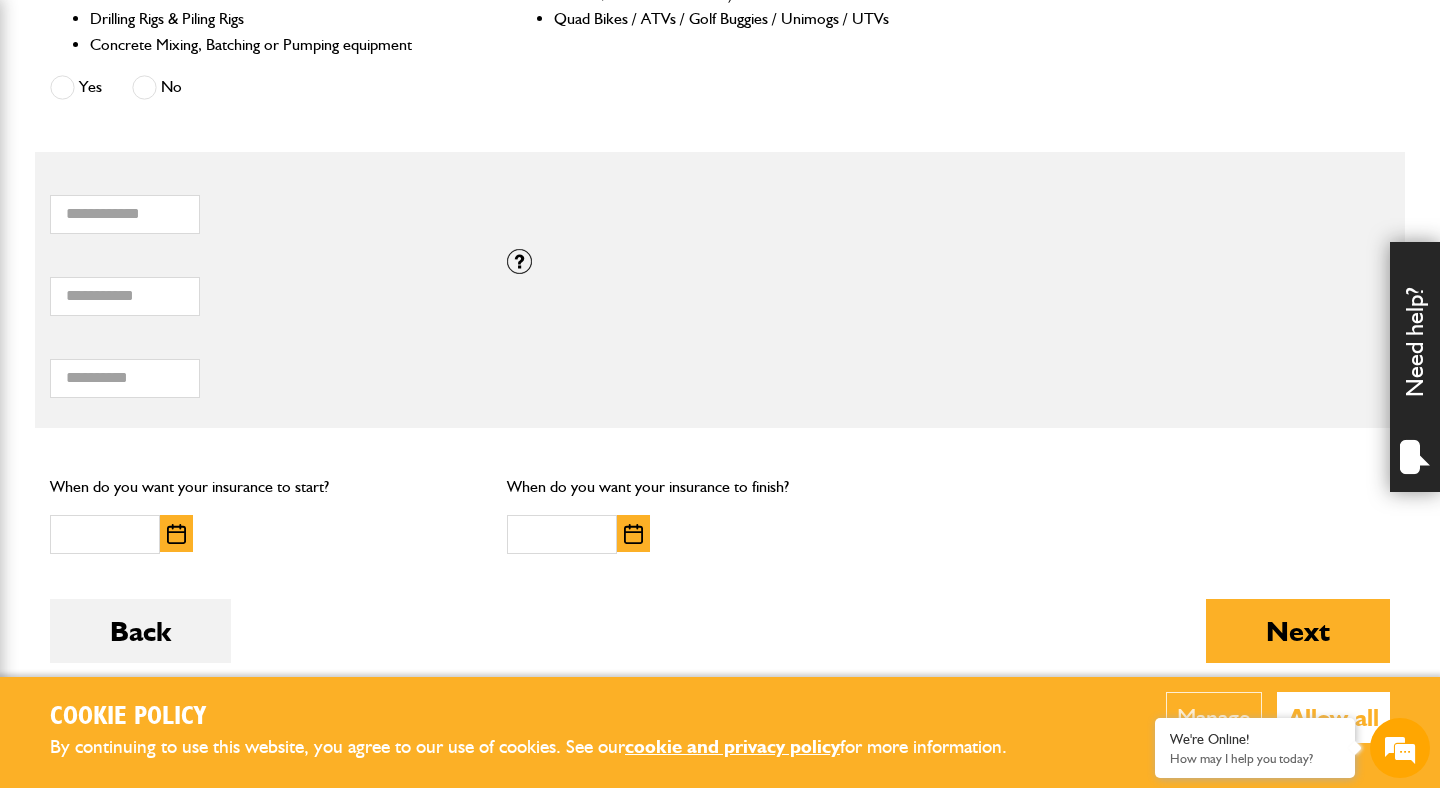 click on "***
Total hiring fees
Please enter a minimum value of 25 for total hiring fees." at bounding box center (263, 367) 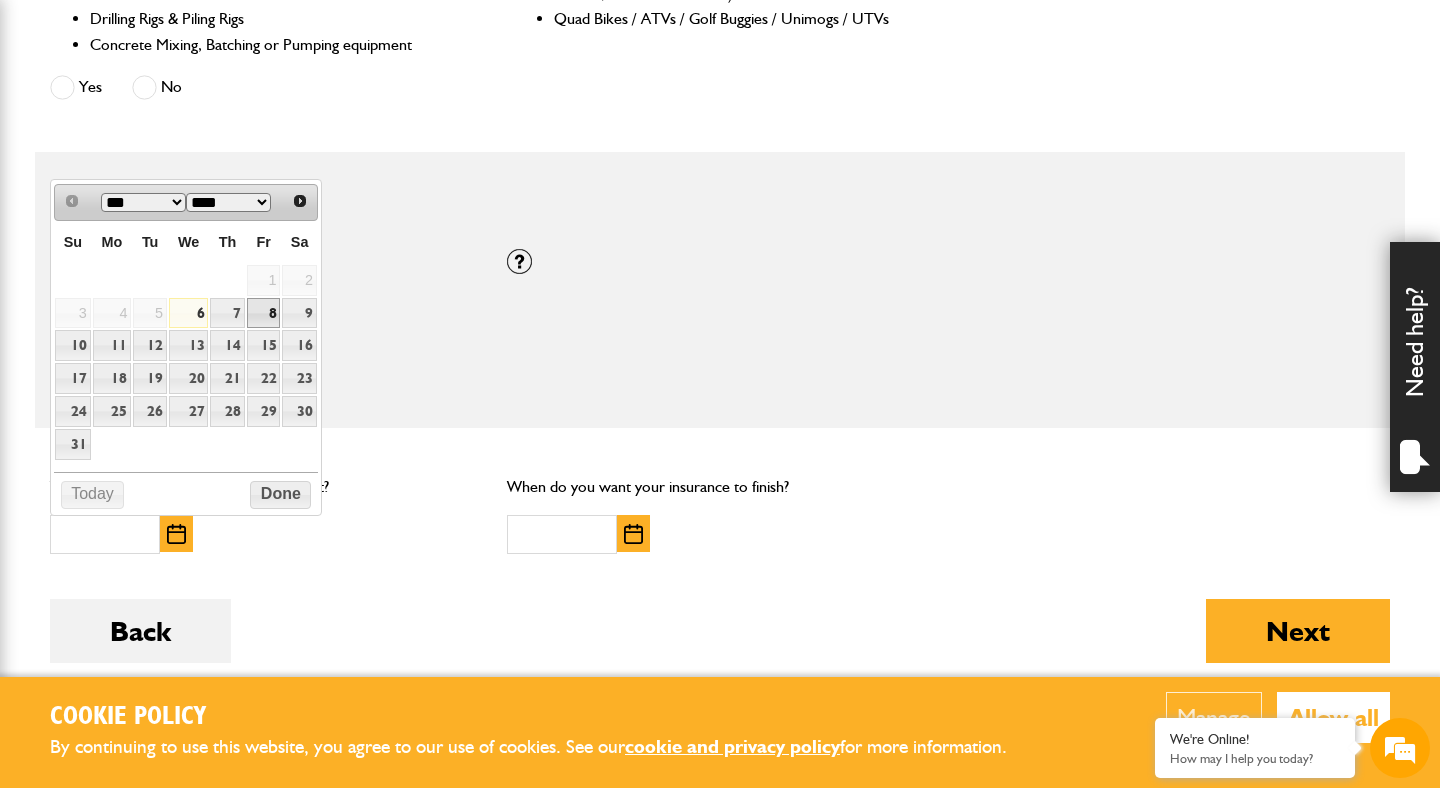 click on "8" at bounding box center [264, 313] 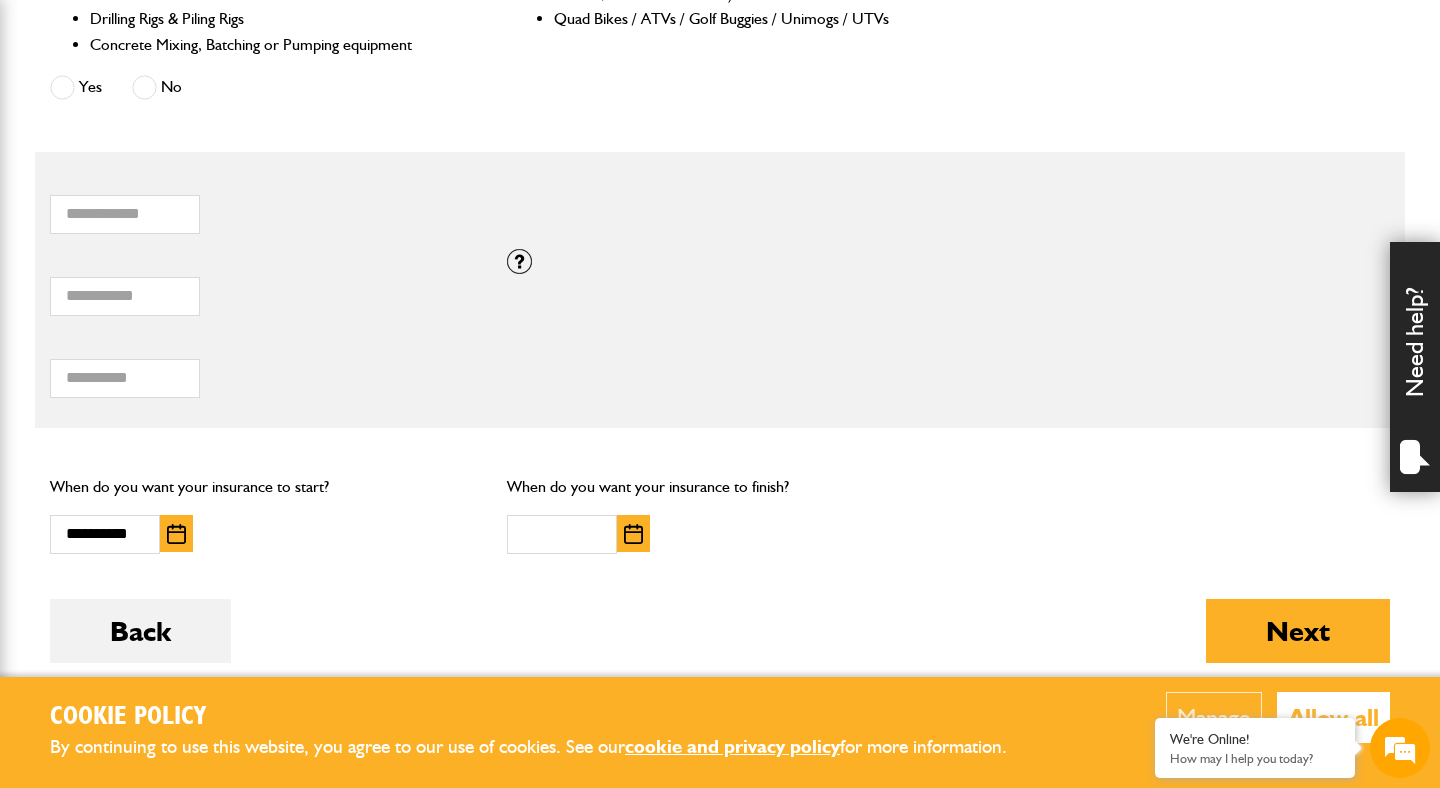 click at bounding box center [633, 534] 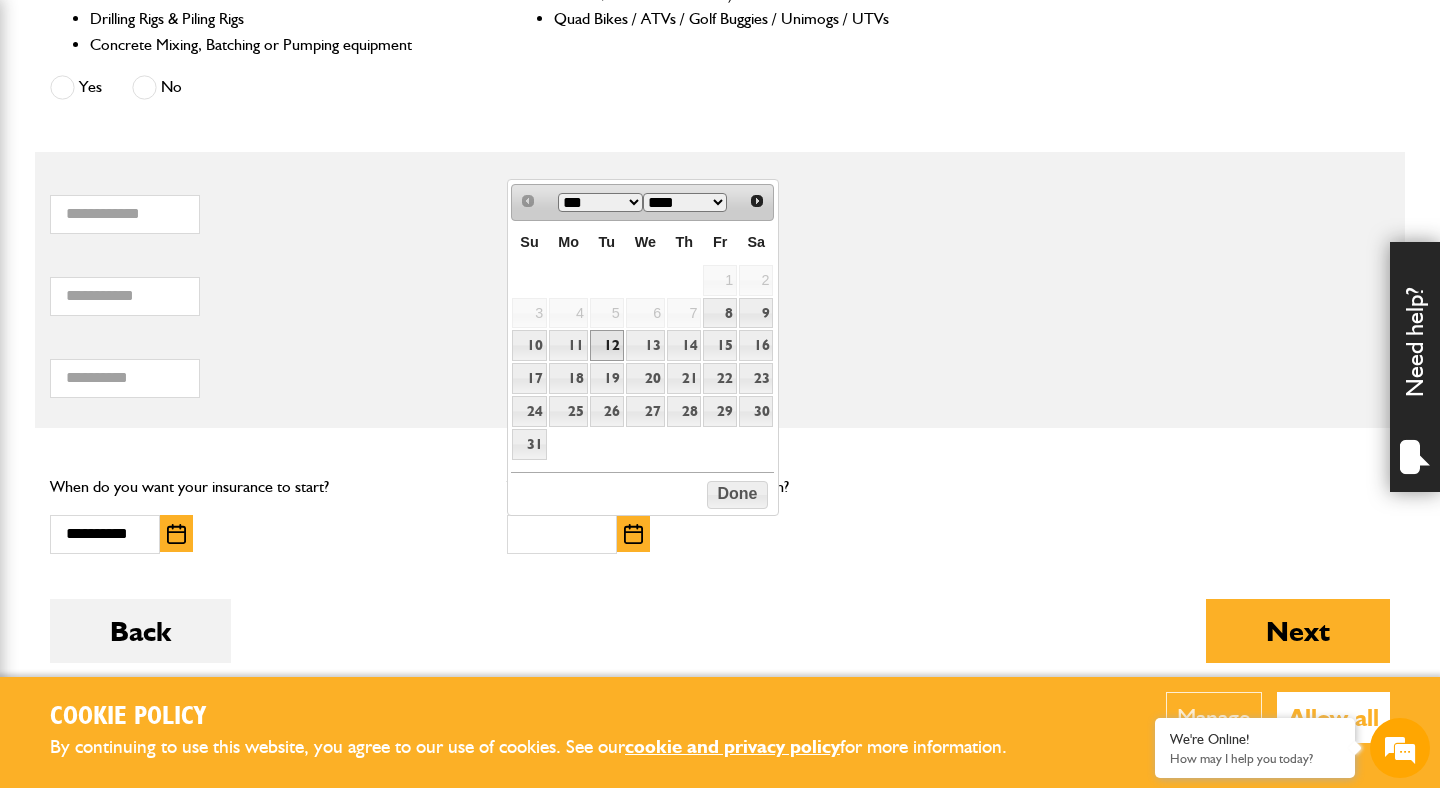 click on "12" at bounding box center (607, 345) 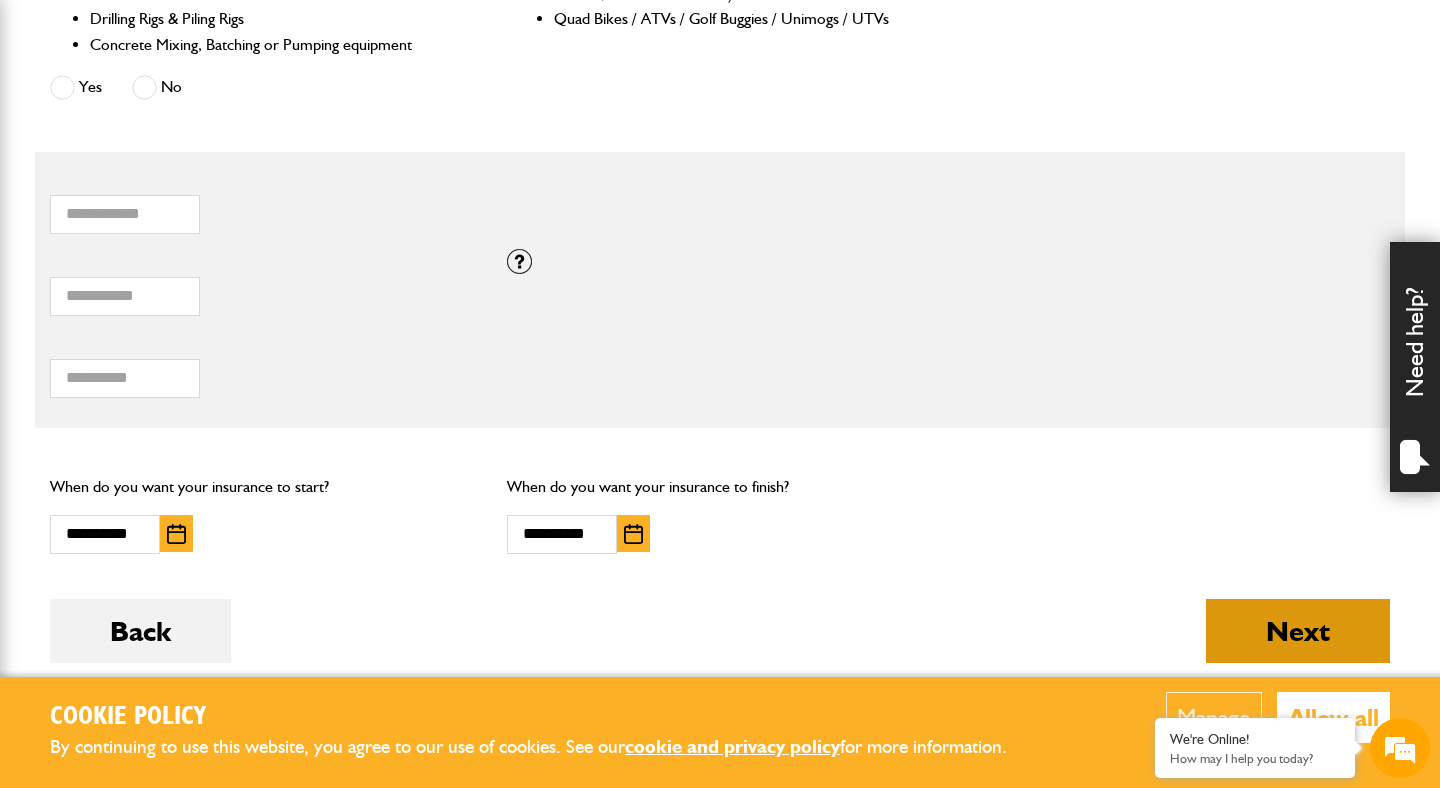 click on "Next" at bounding box center (1298, 631) 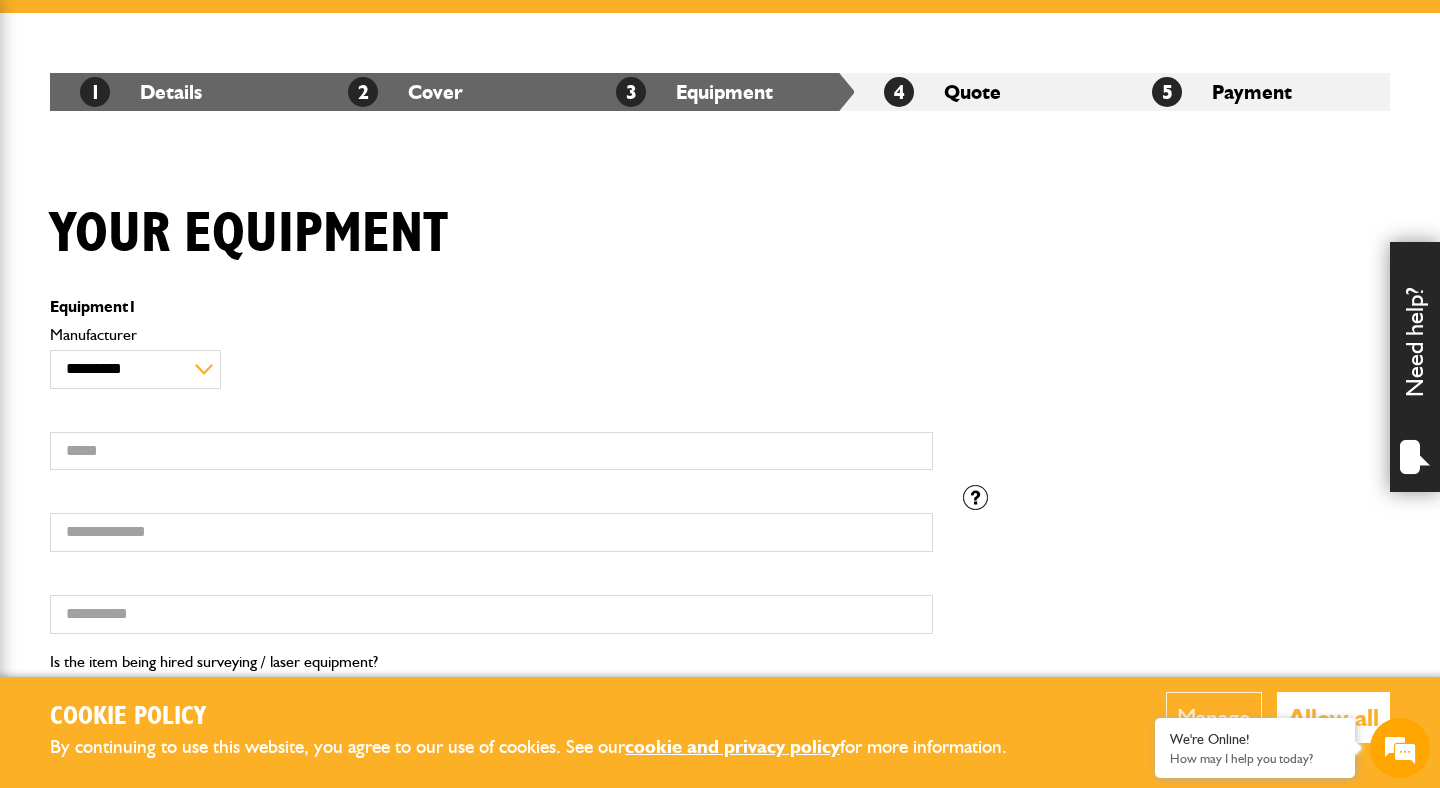 scroll, scrollTop: 382, scrollLeft: 0, axis: vertical 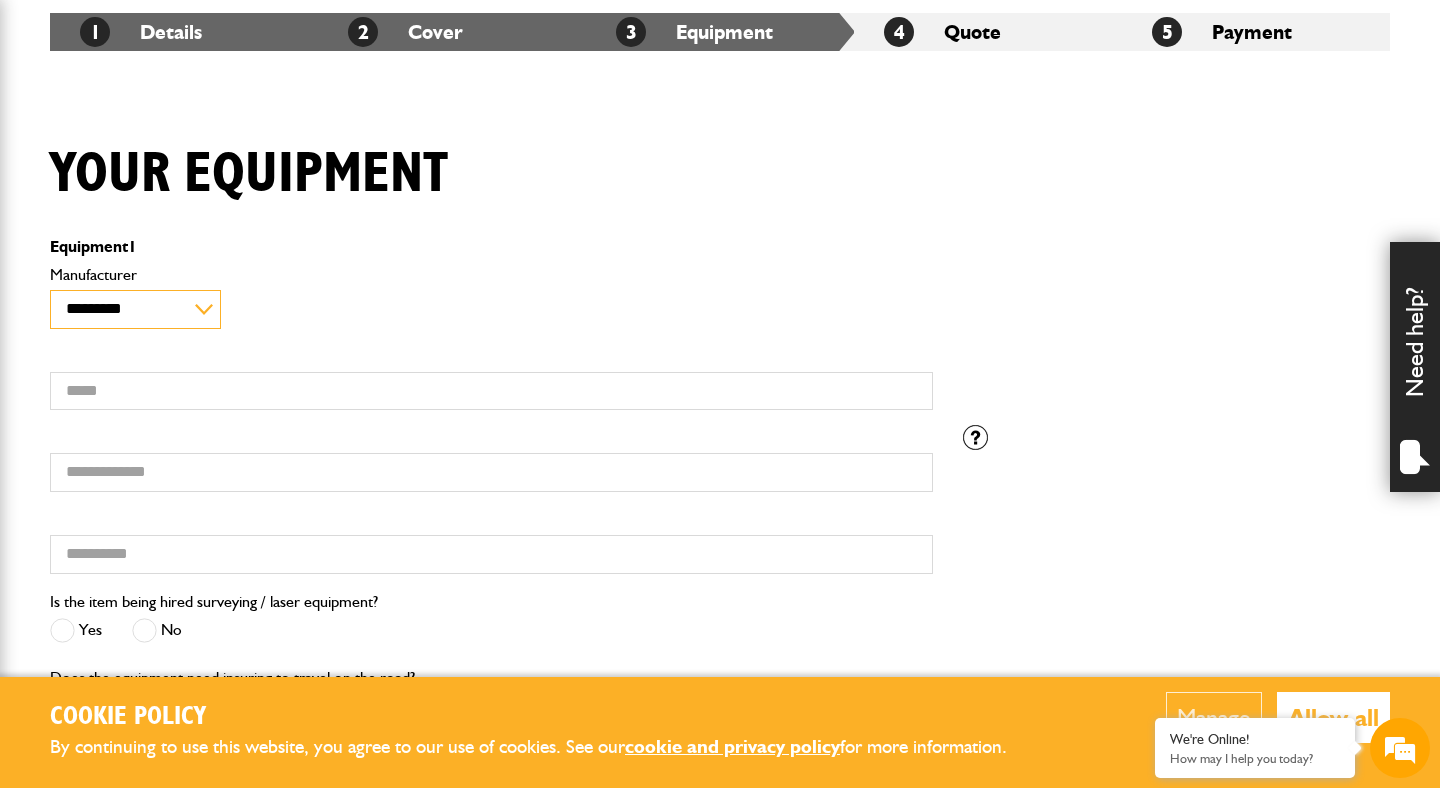 click on "**********" at bounding box center (135, 309) 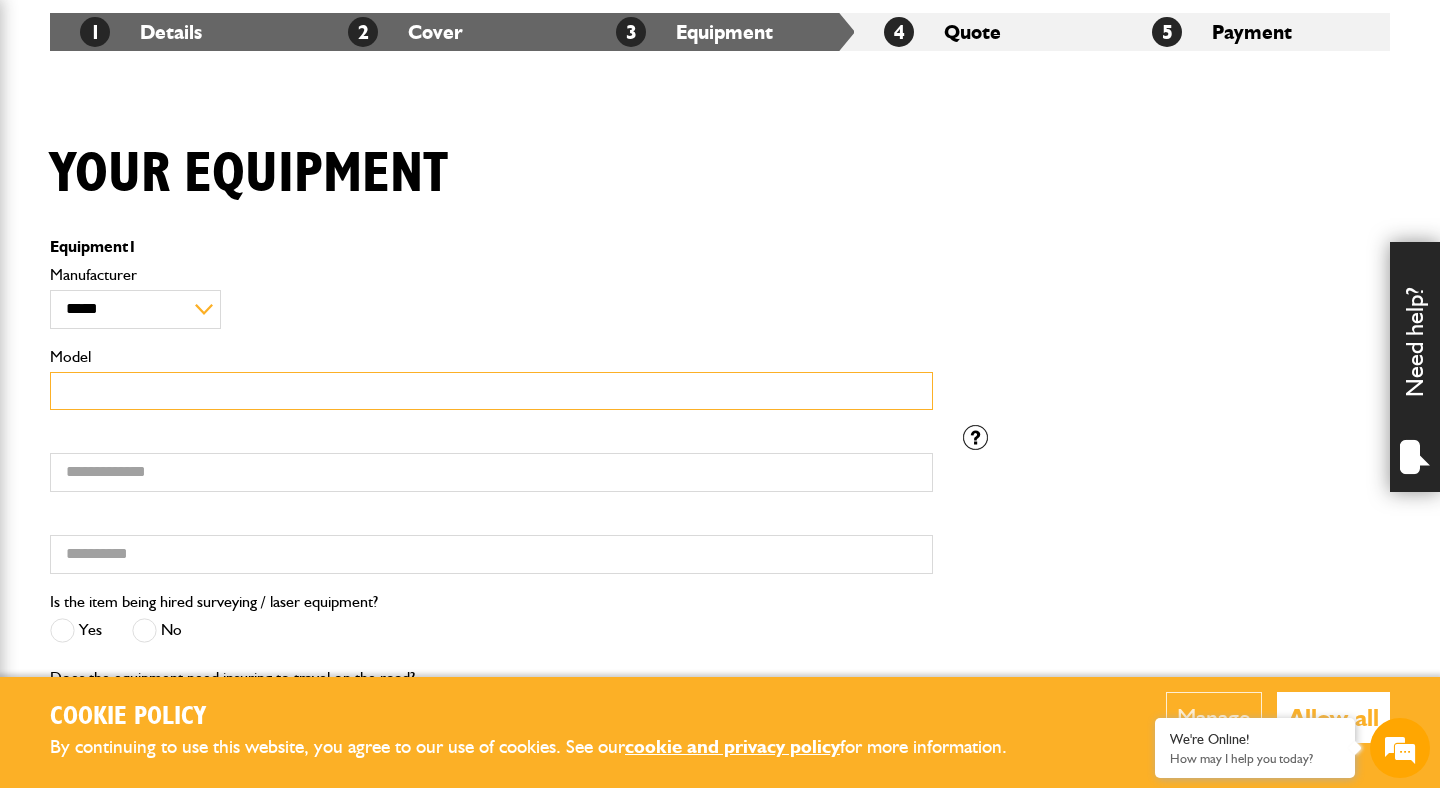 click on "Model" at bounding box center [491, 391] 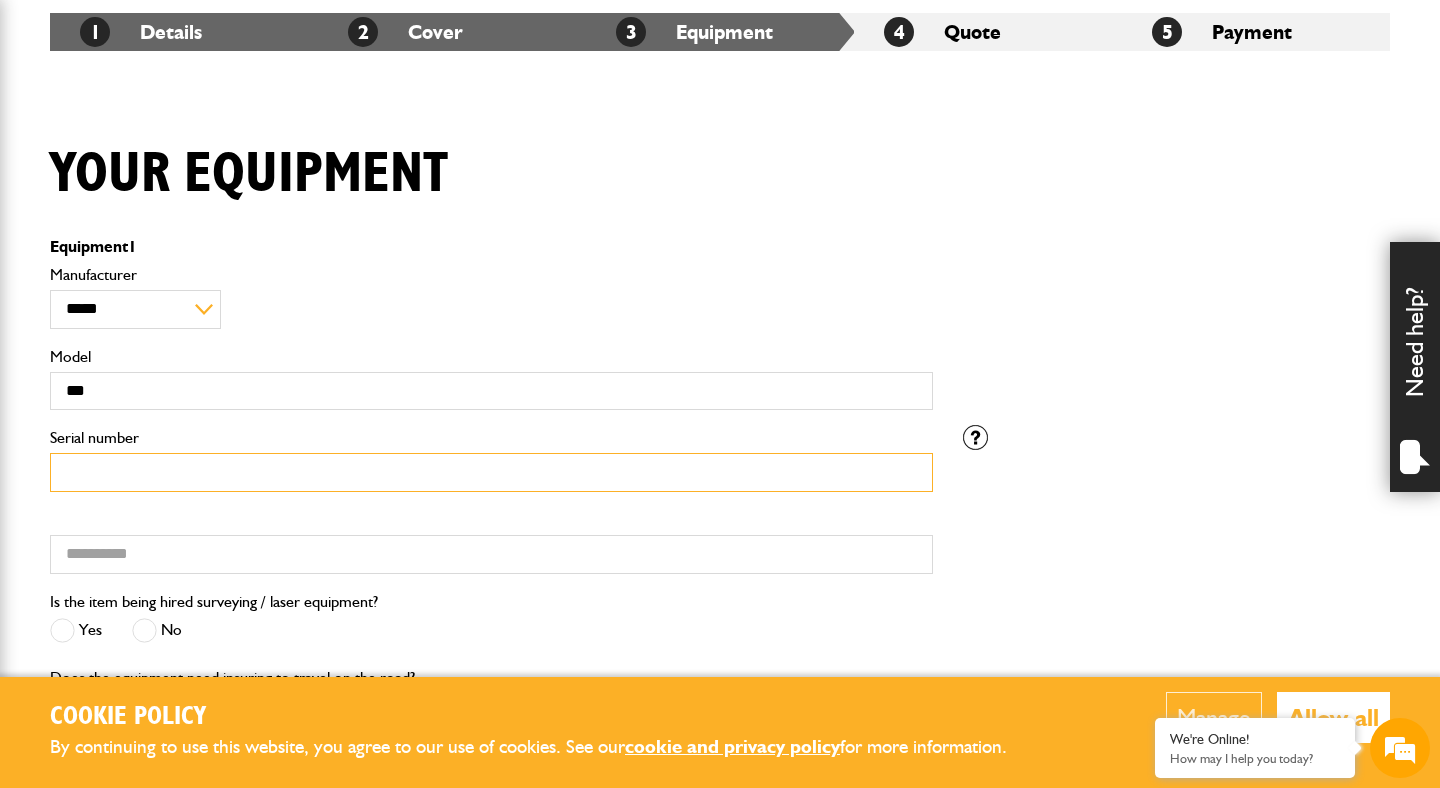 click on "Serial number" at bounding box center [491, 472] 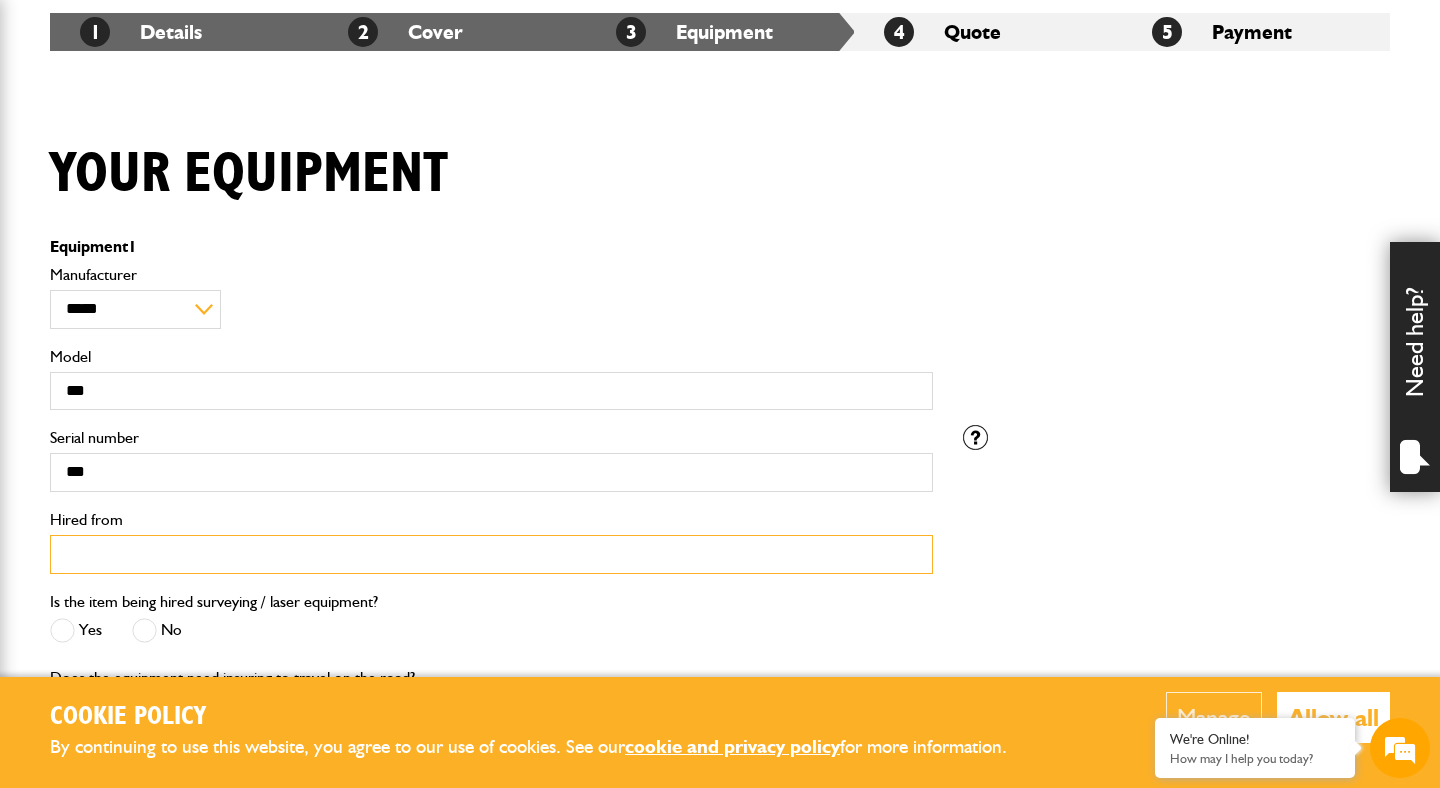 click on "Hired from" at bounding box center [491, 554] 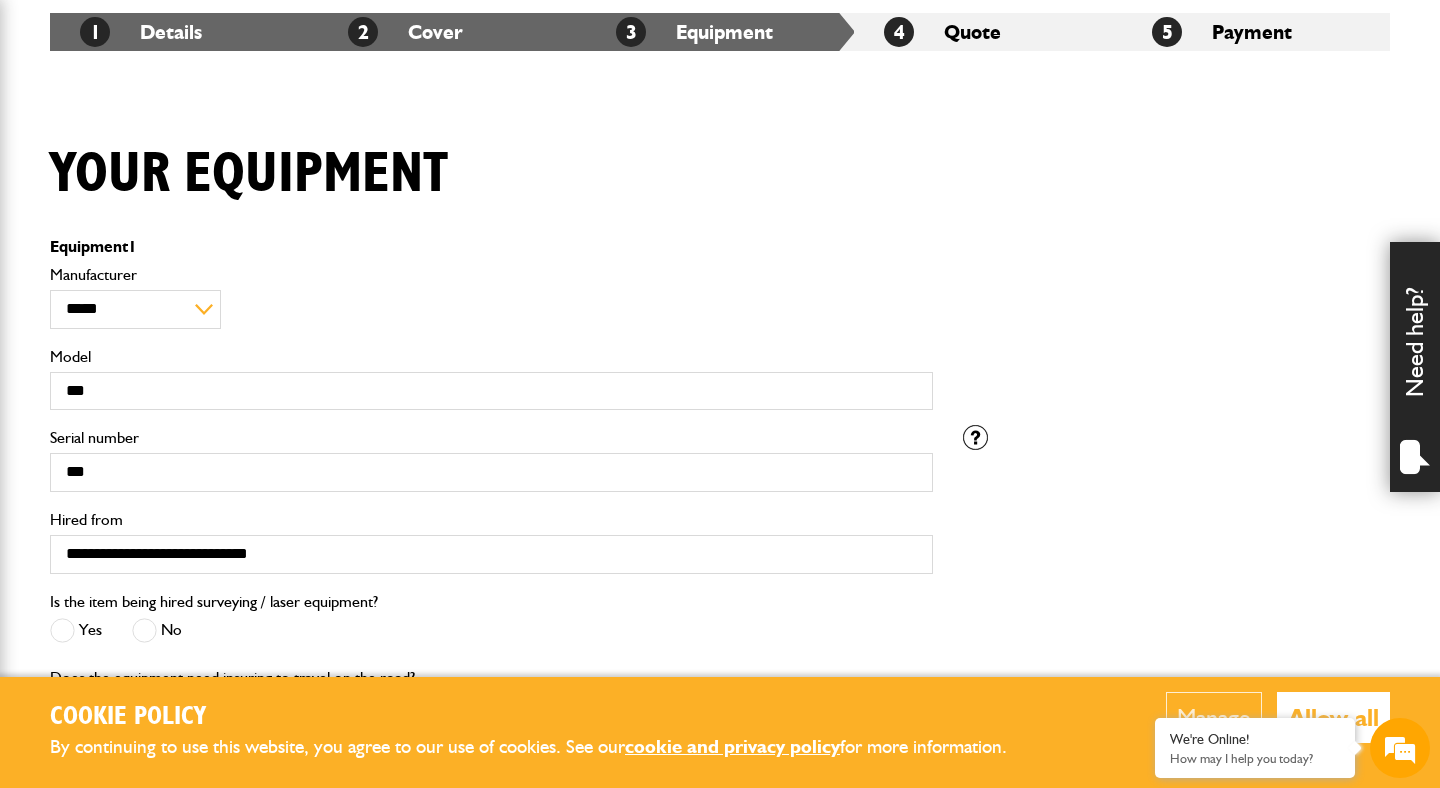 click at bounding box center [144, 630] 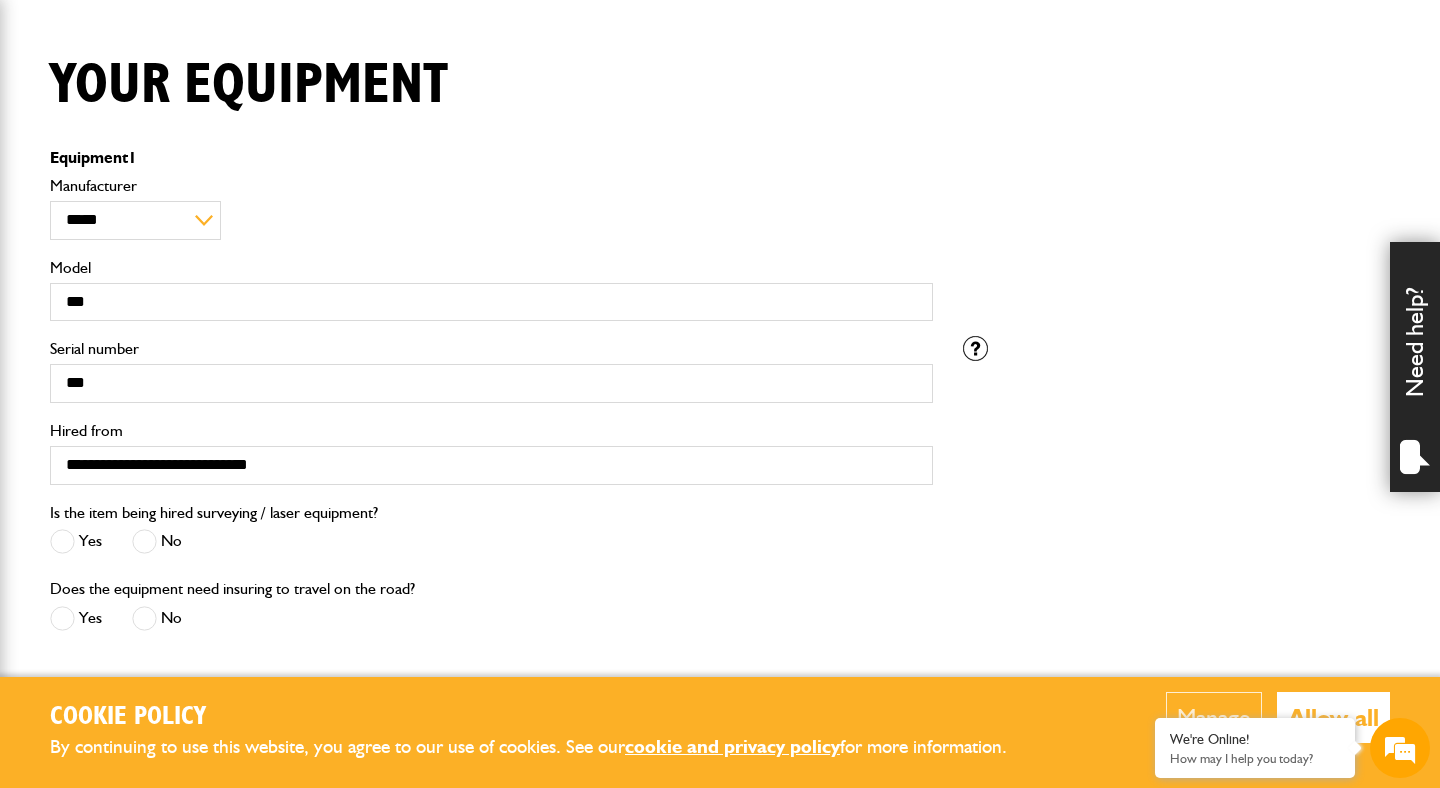 click at bounding box center (144, 618) 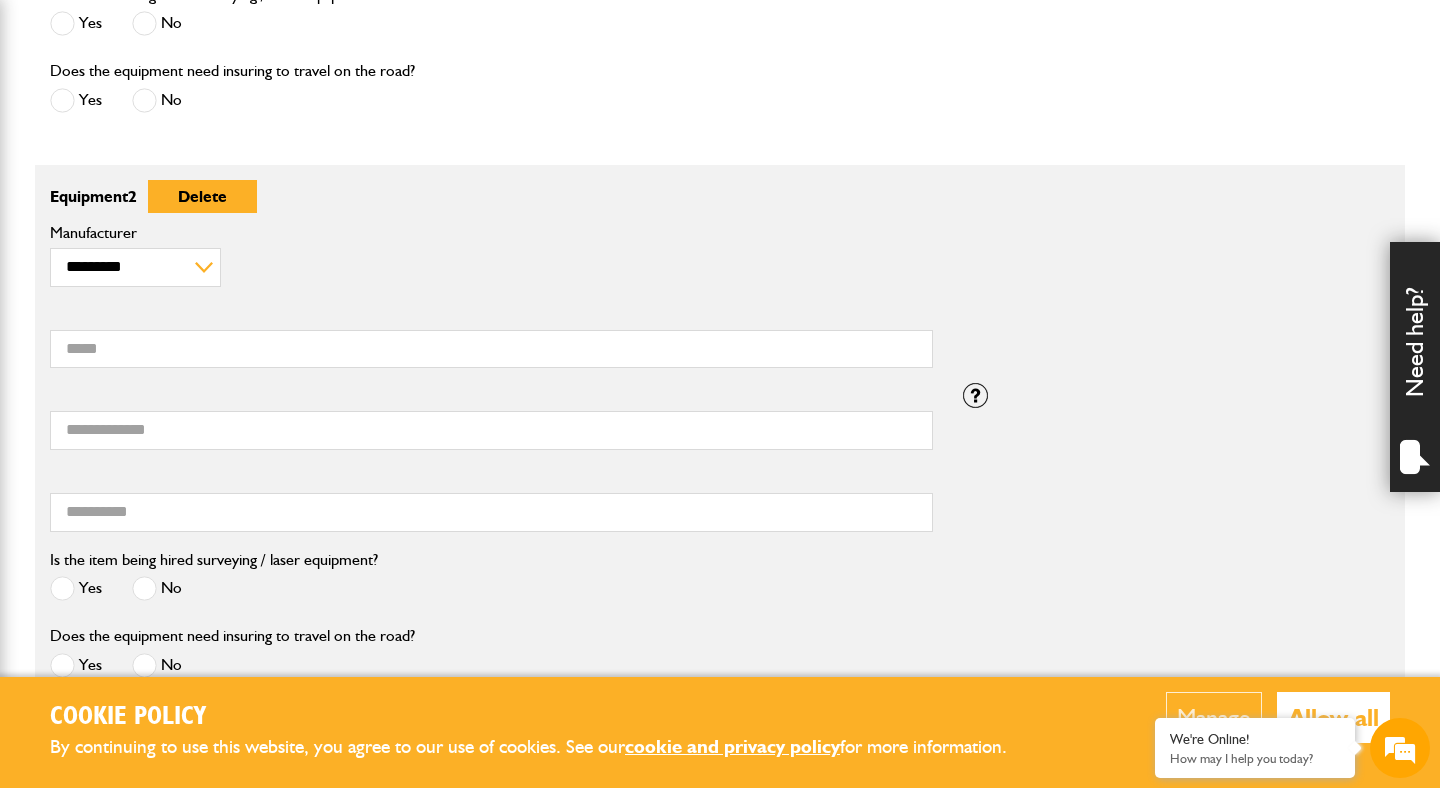 scroll, scrollTop: 1020, scrollLeft: 0, axis: vertical 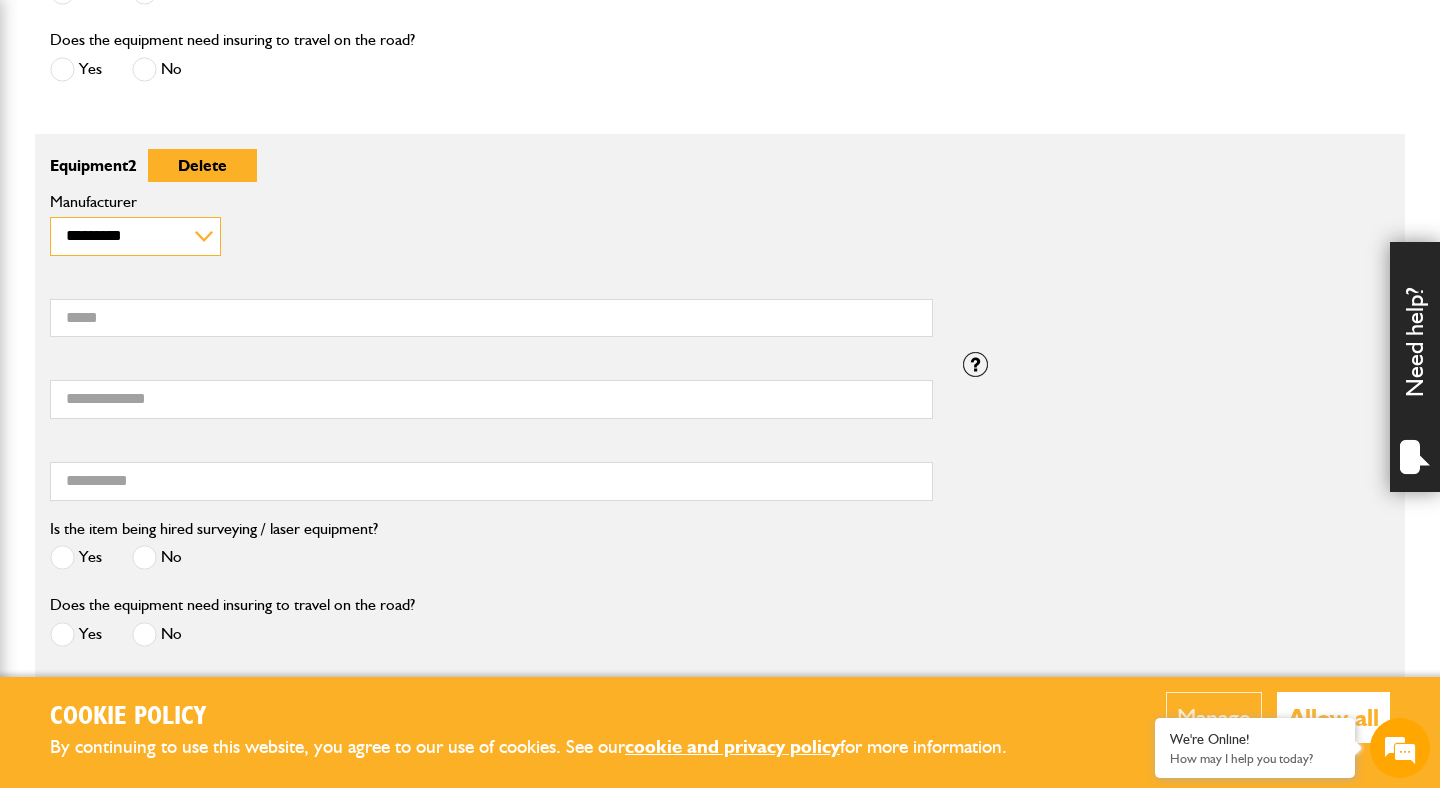 click on "**********" at bounding box center [135, 236] 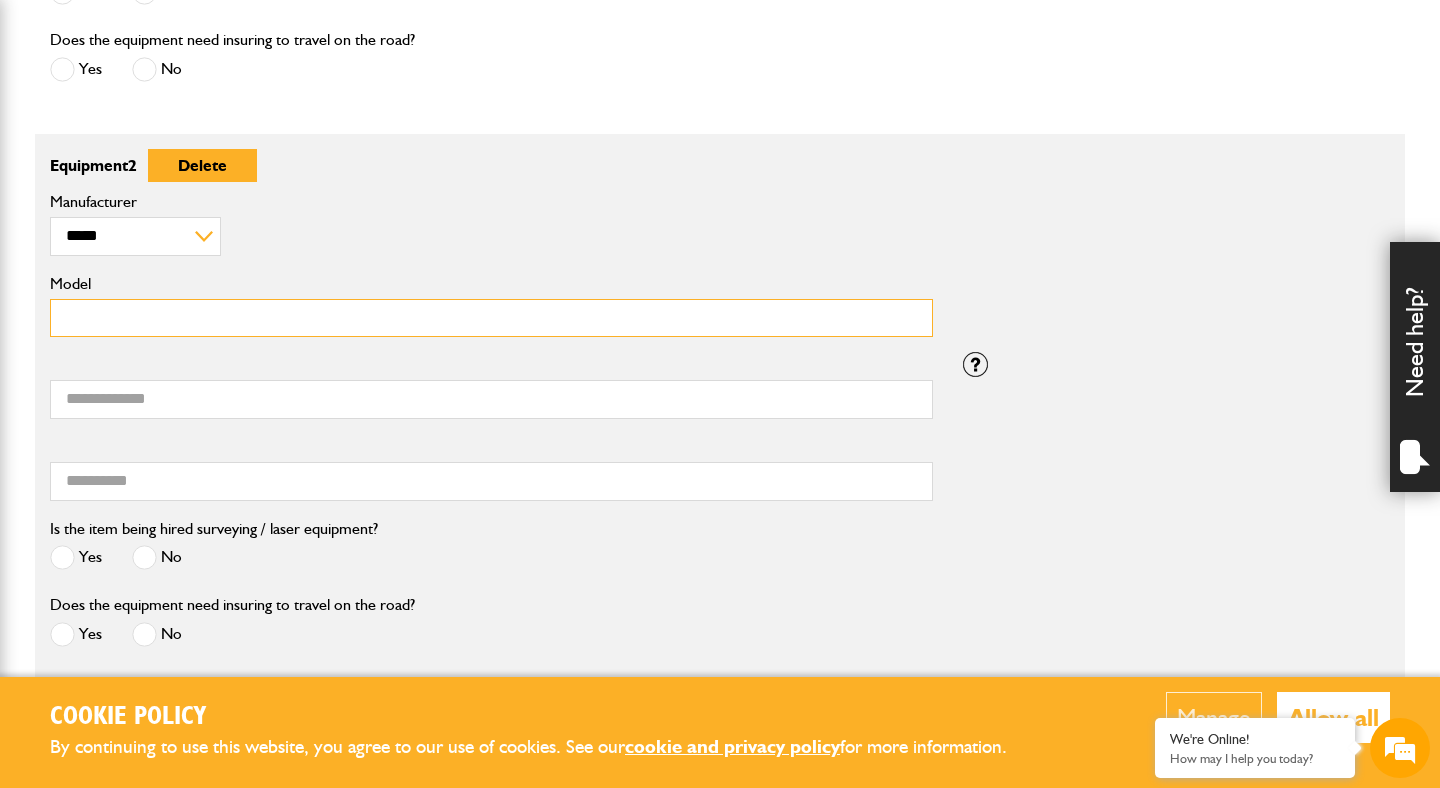 click on "Model" at bounding box center [491, 318] 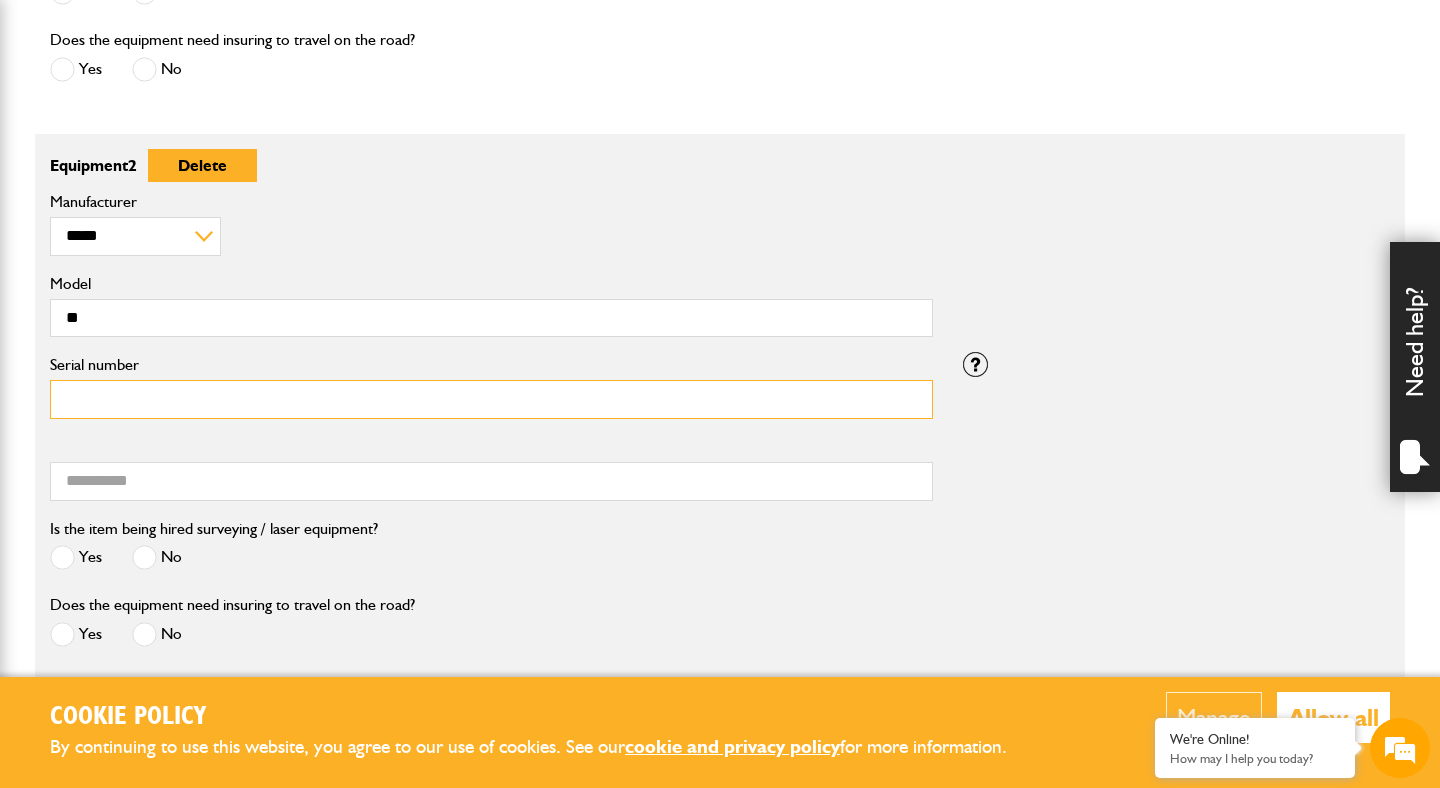 click on "Serial number" at bounding box center (491, 399) 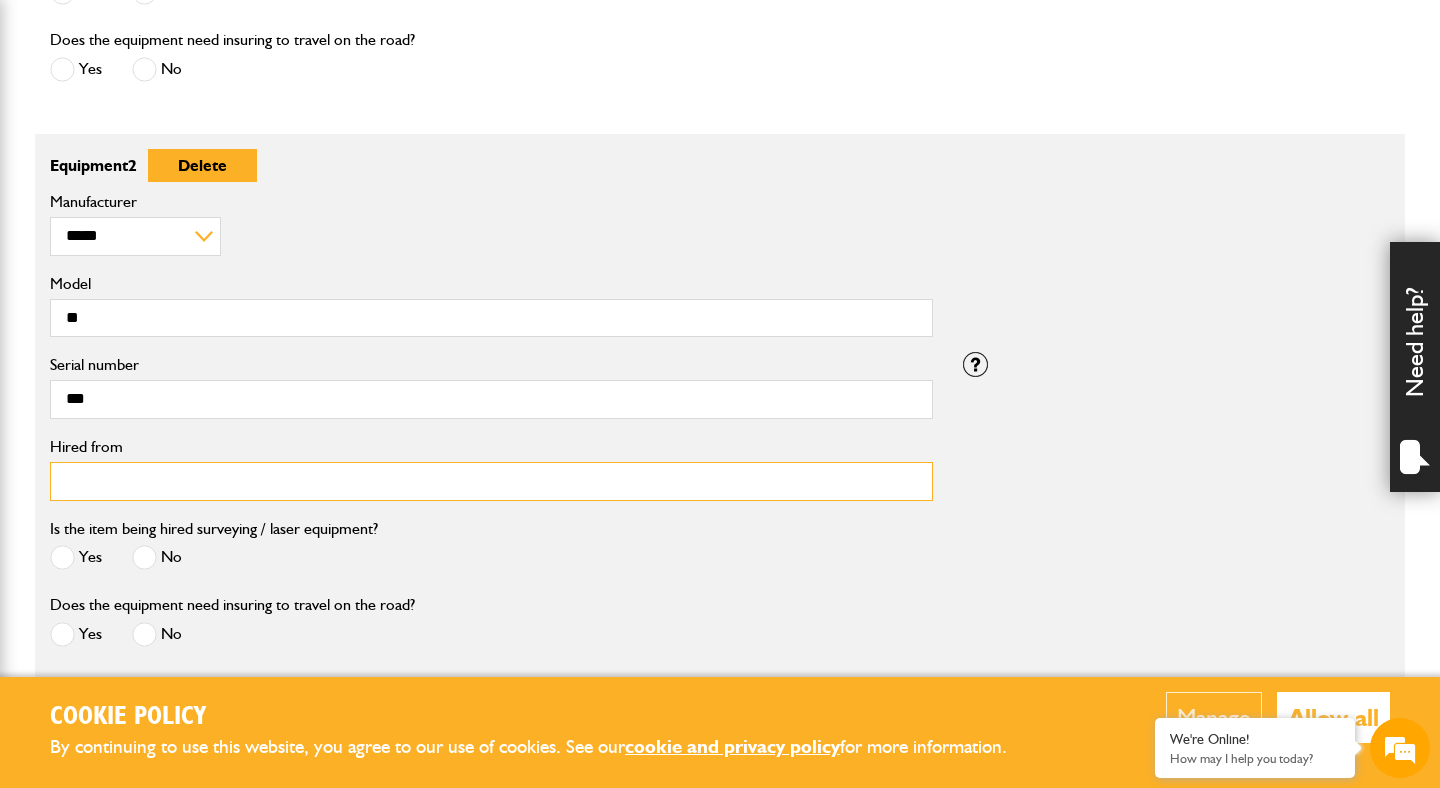 click on "Hired from" at bounding box center [491, 481] 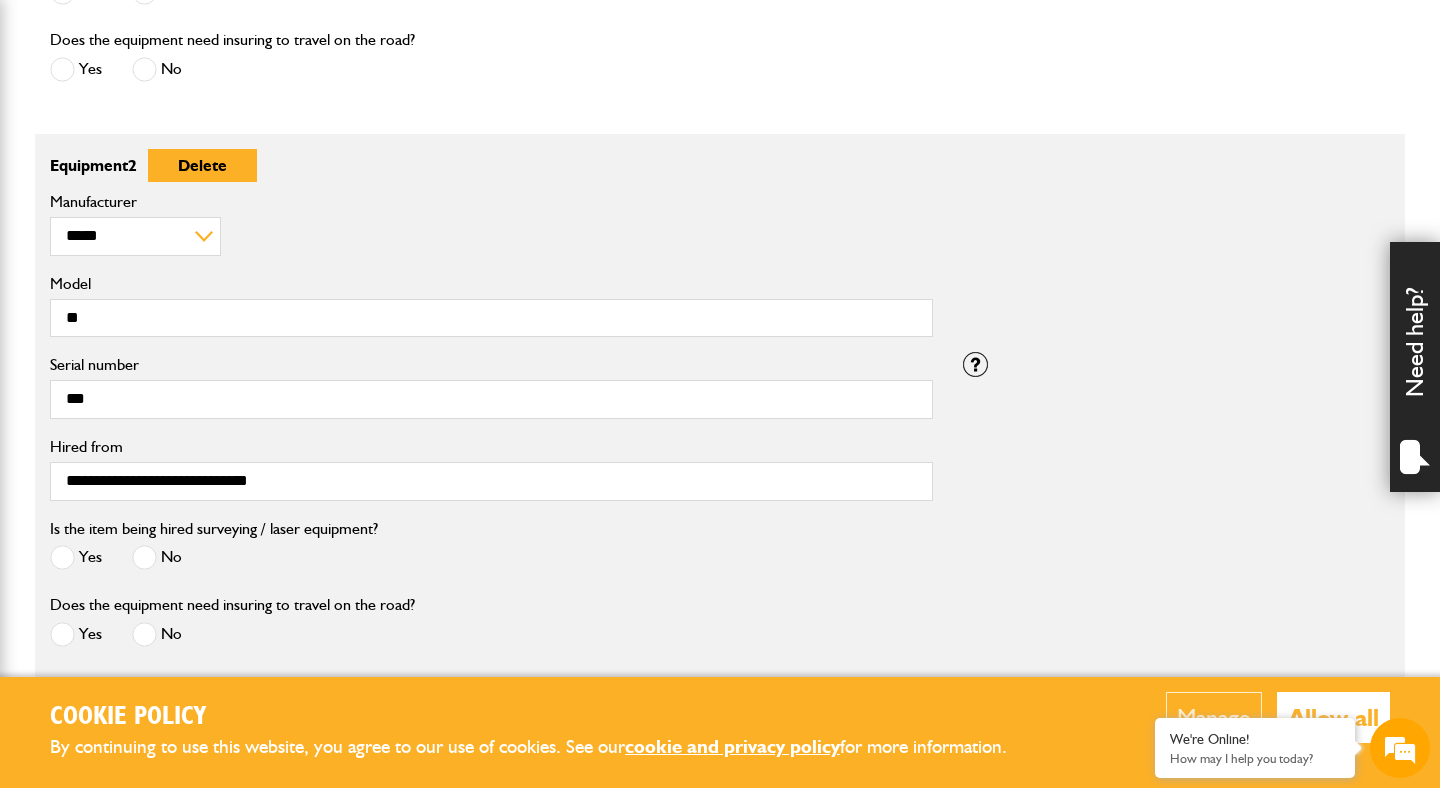 click at bounding box center (144, 557) 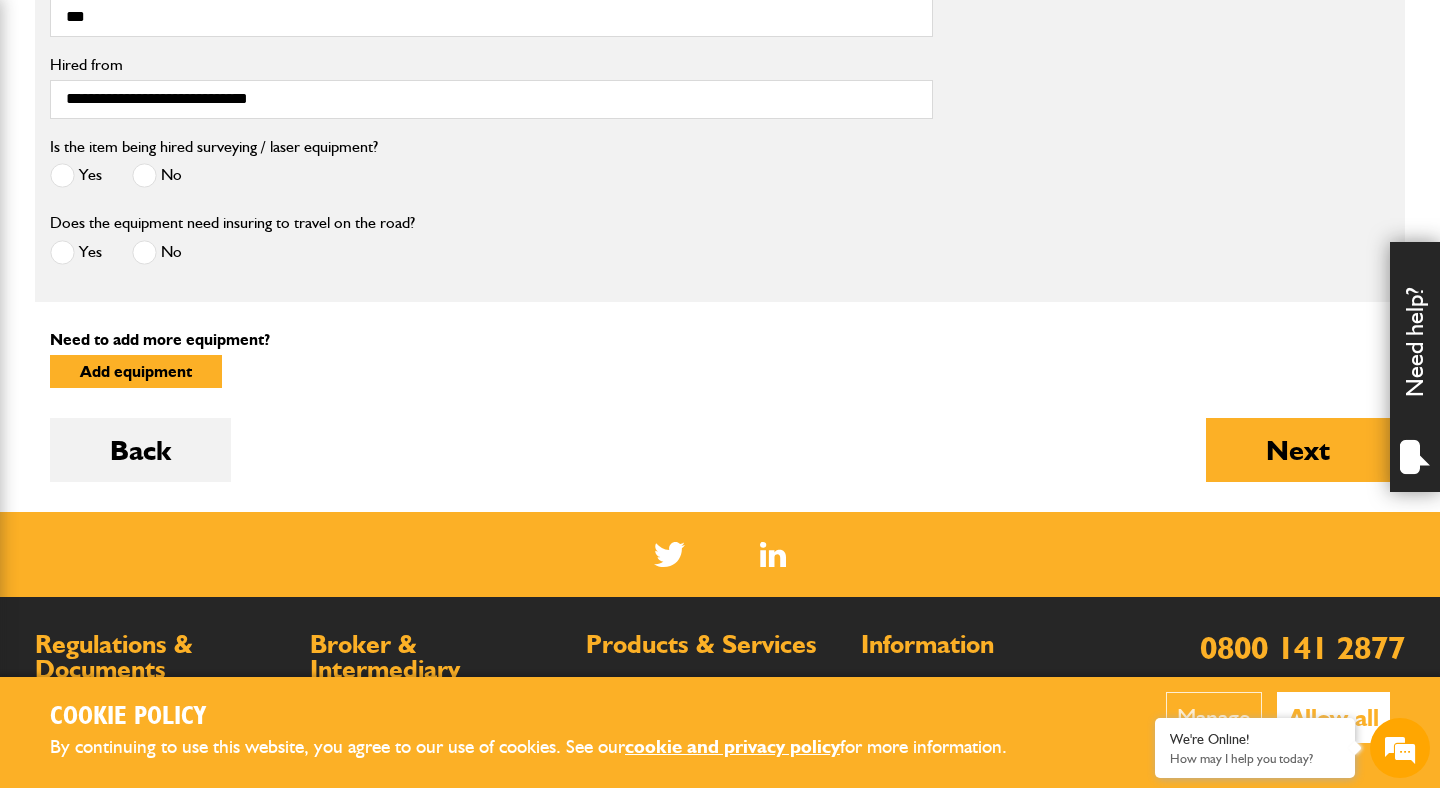 scroll, scrollTop: 1440, scrollLeft: 0, axis: vertical 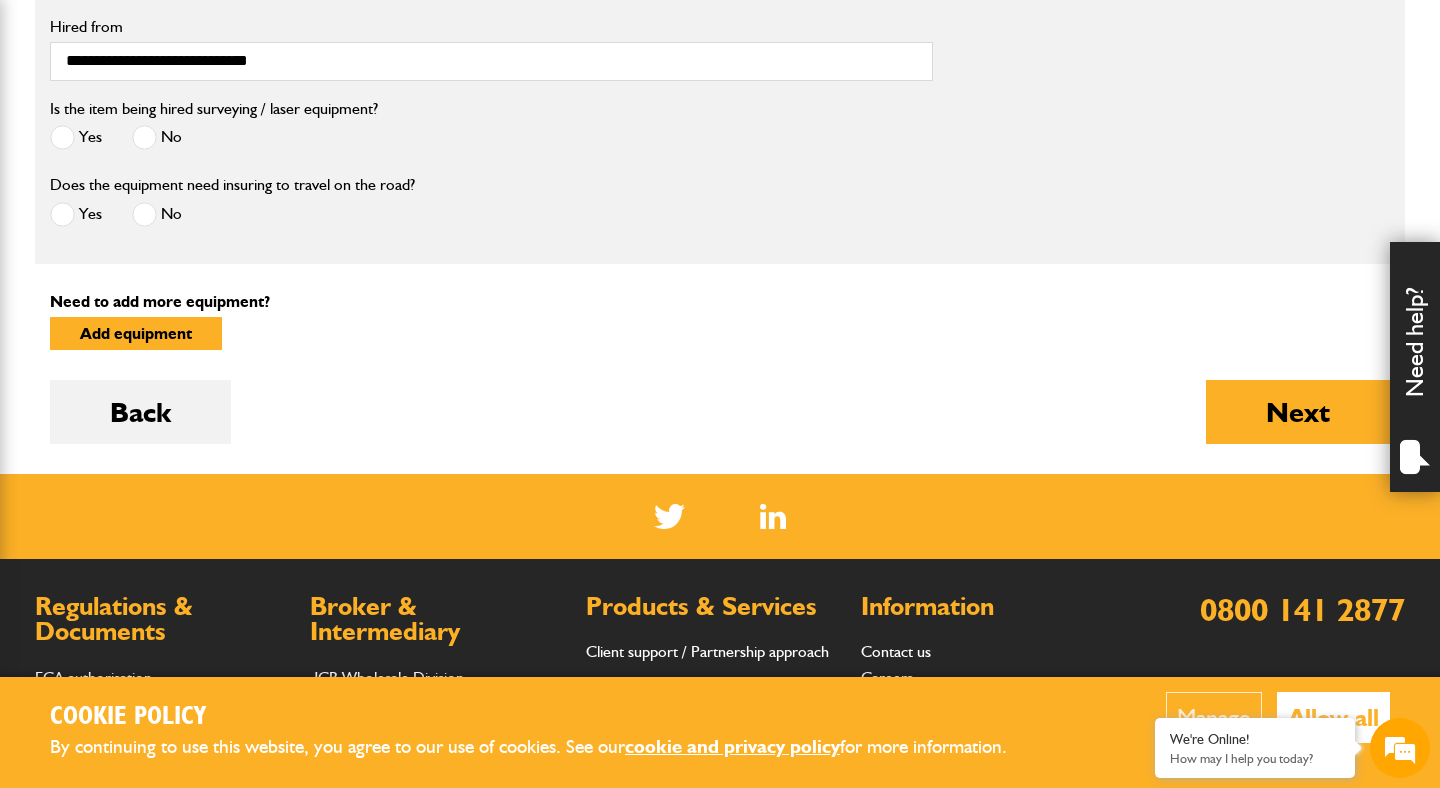 click on "Allow all" at bounding box center (1333, 717) 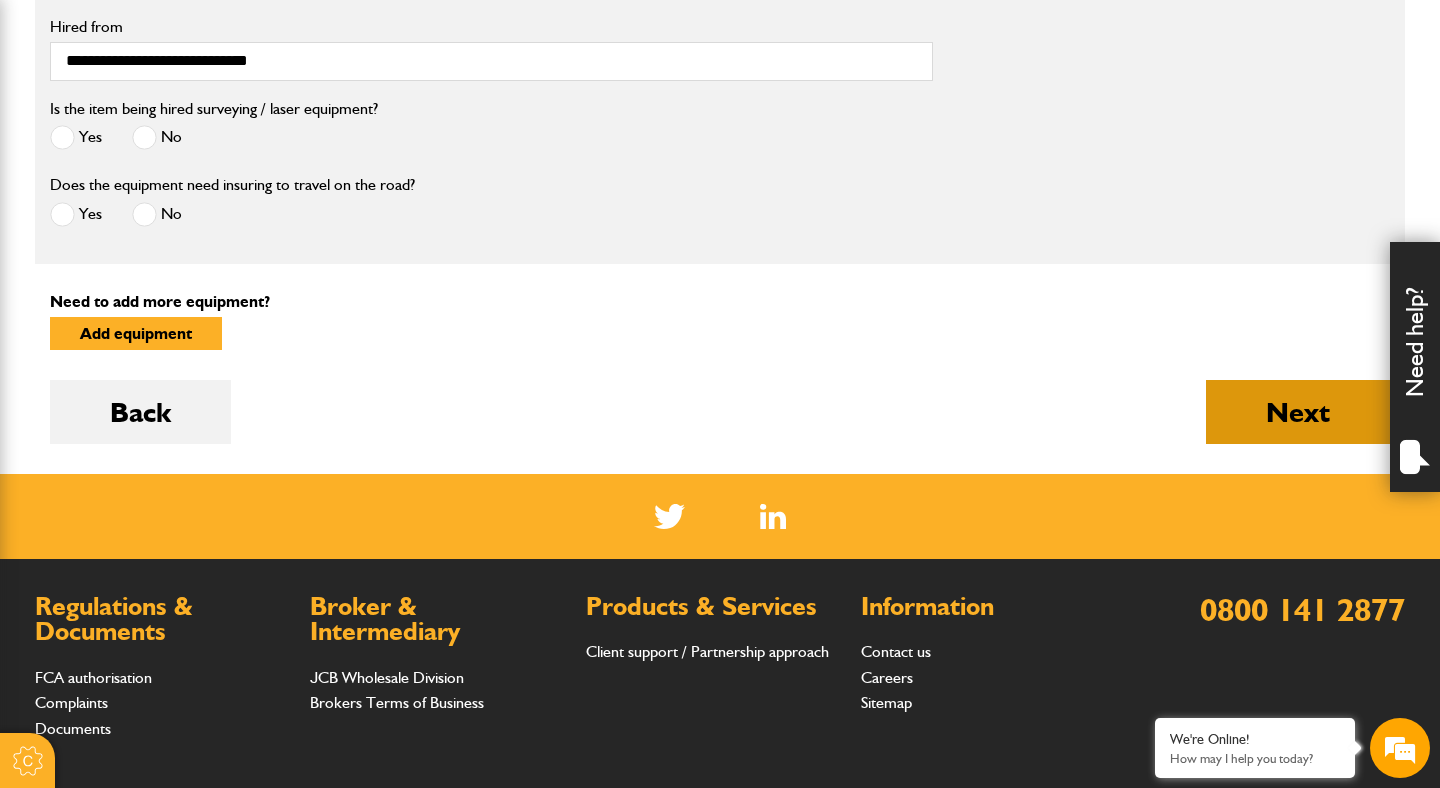 click on "Next" at bounding box center (1298, 412) 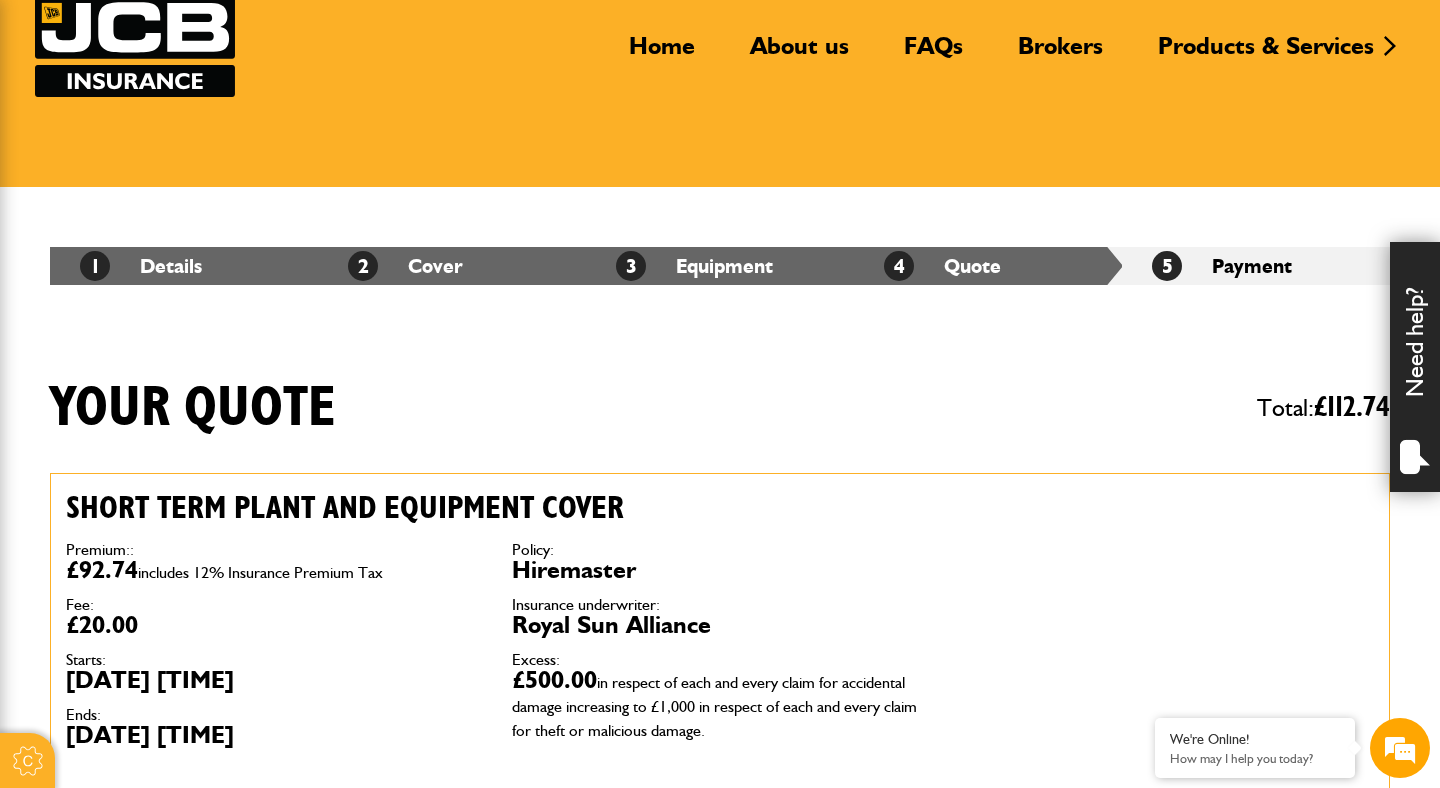 scroll, scrollTop: 161, scrollLeft: 0, axis: vertical 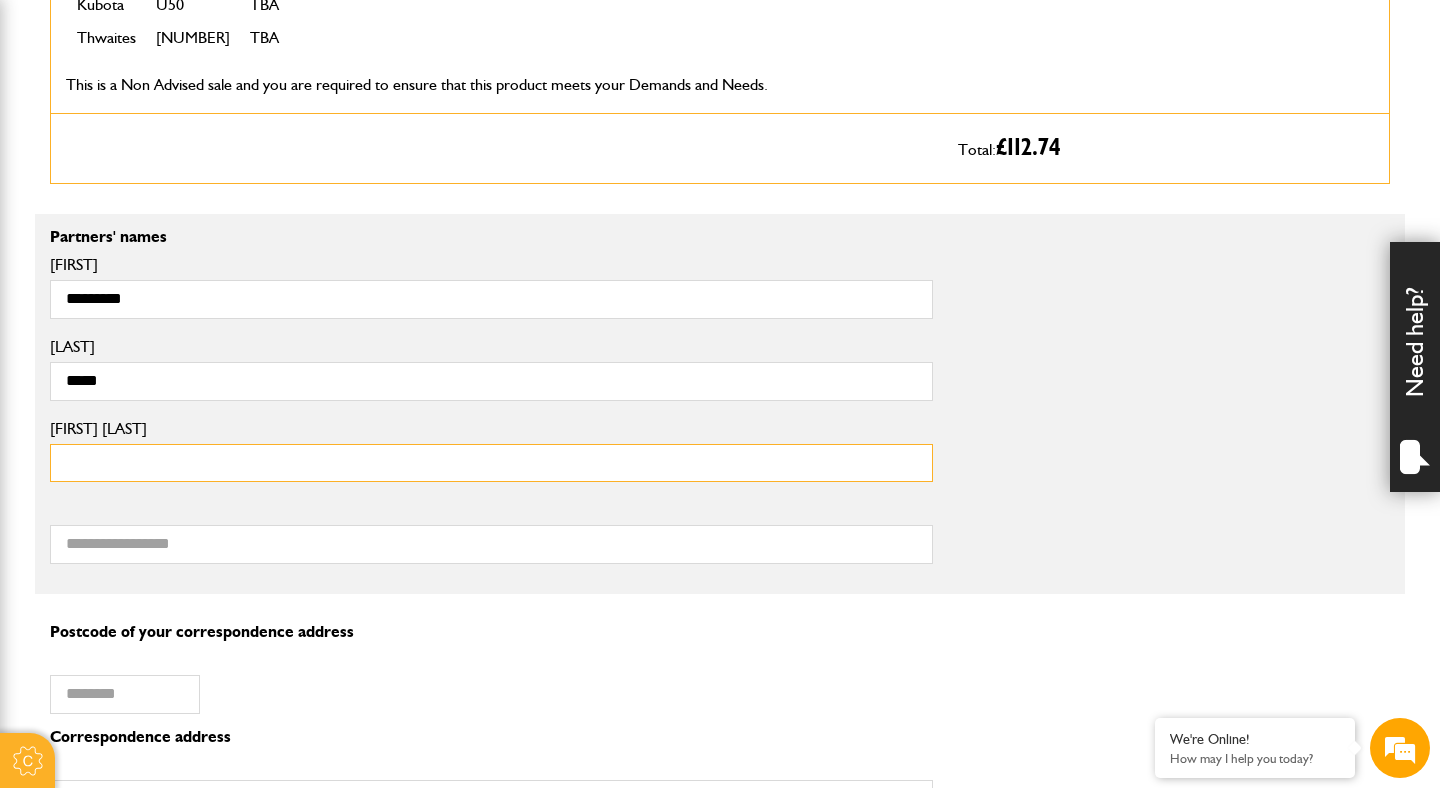 click on "[FIRST] [LAST]" at bounding box center (491, 463) 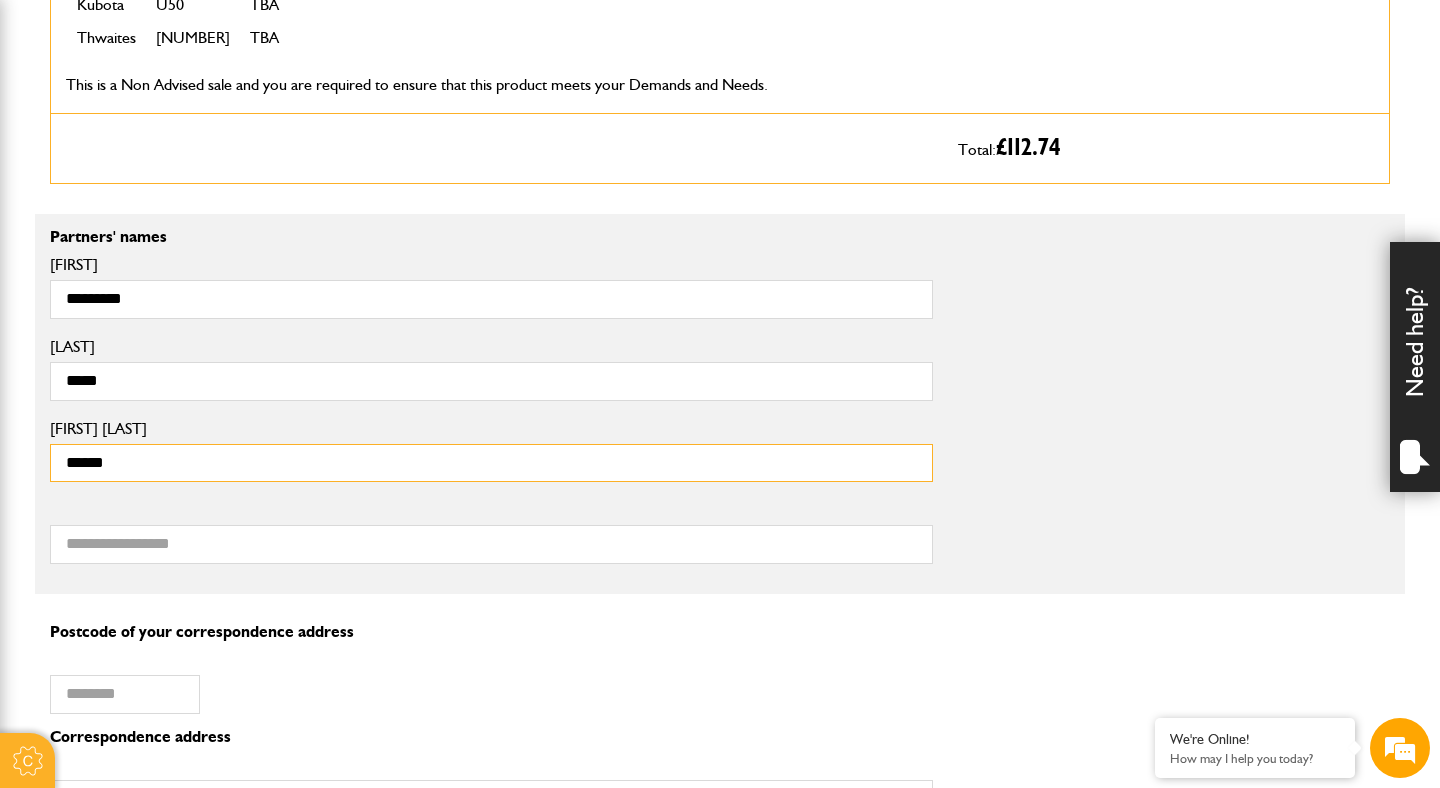 type on "******" 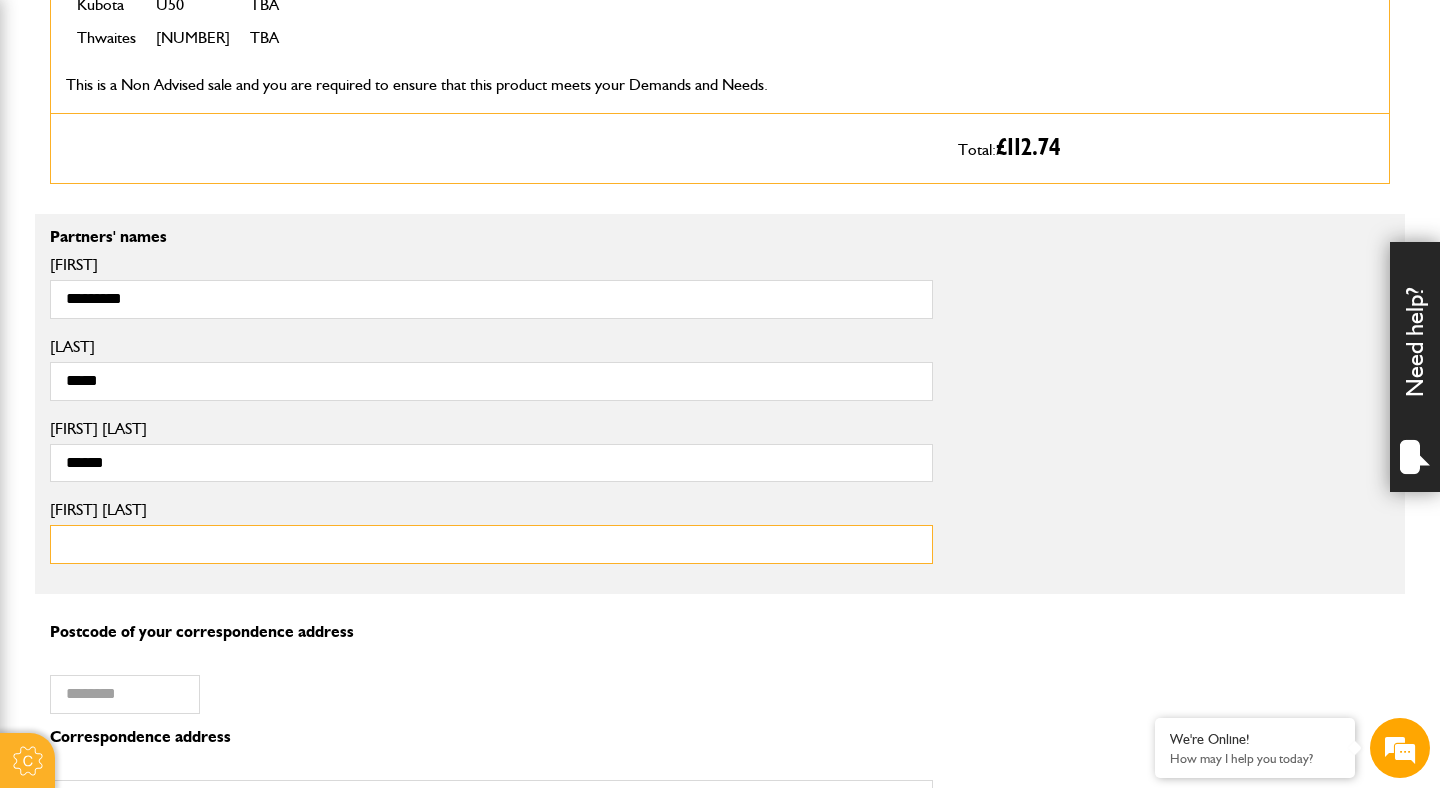 click on "Partner 2 surname" at bounding box center [491, 544] 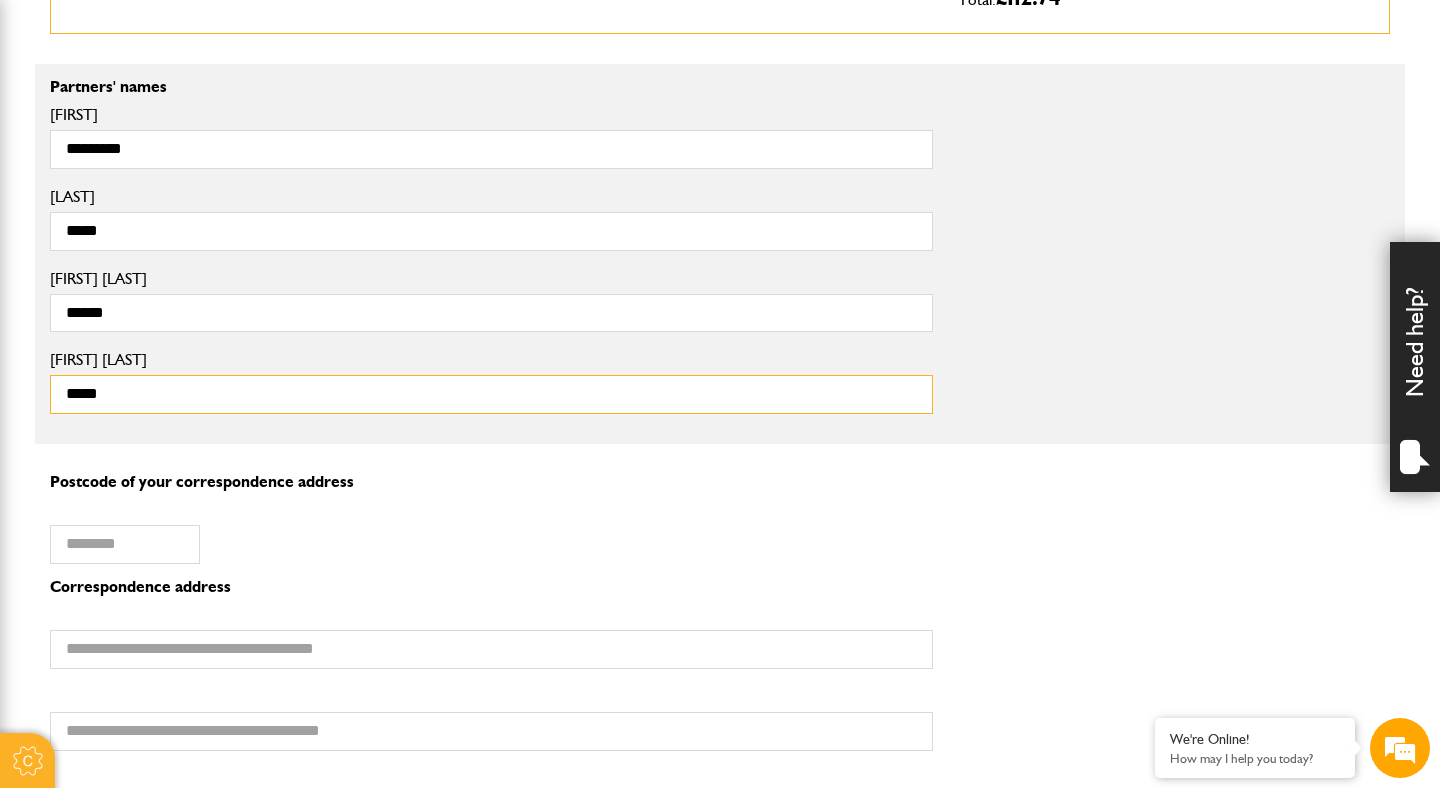 scroll, scrollTop: 1333, scrollLeft: 0, axis: vertical 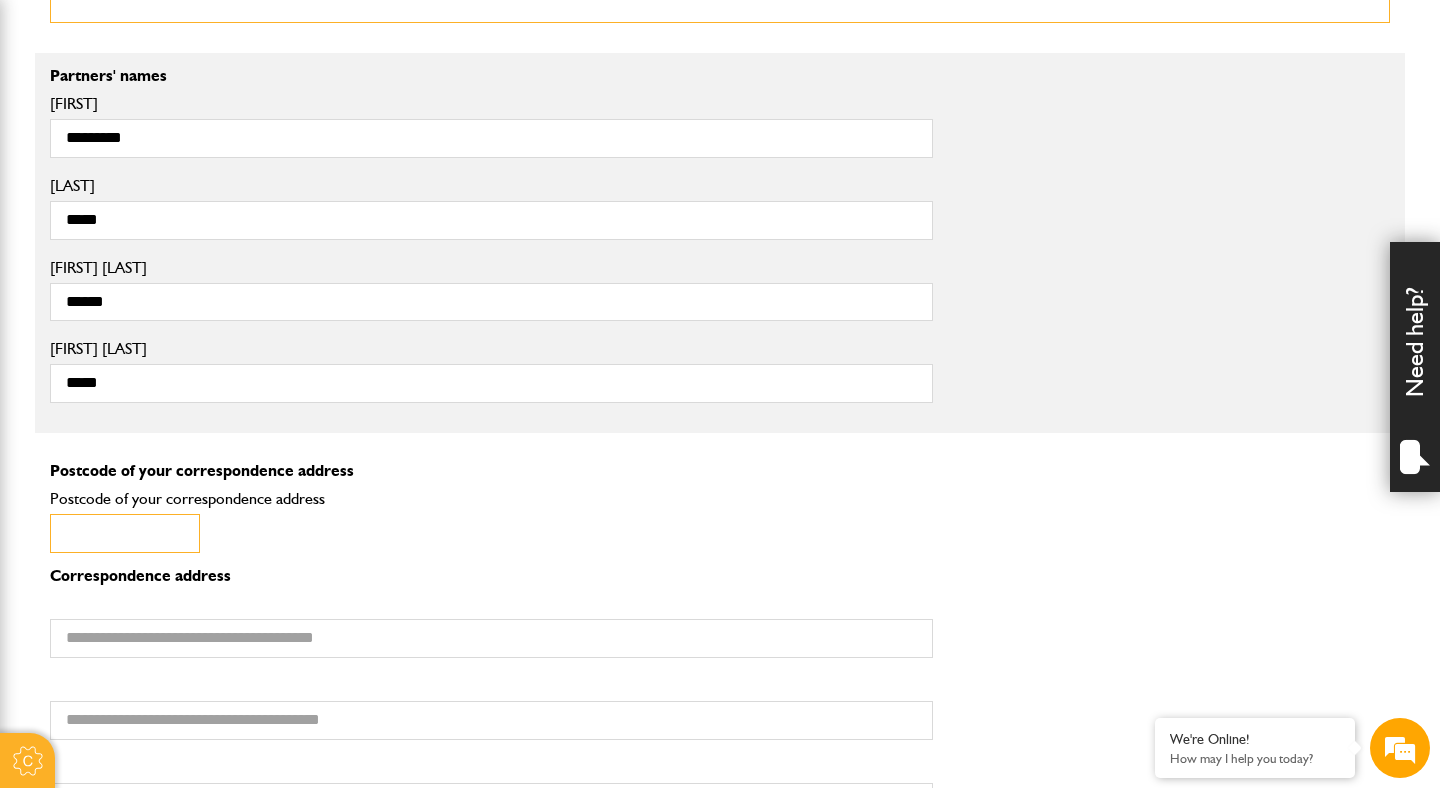click on "Postcode of your correspondence address" at bounding box center [125, 533] 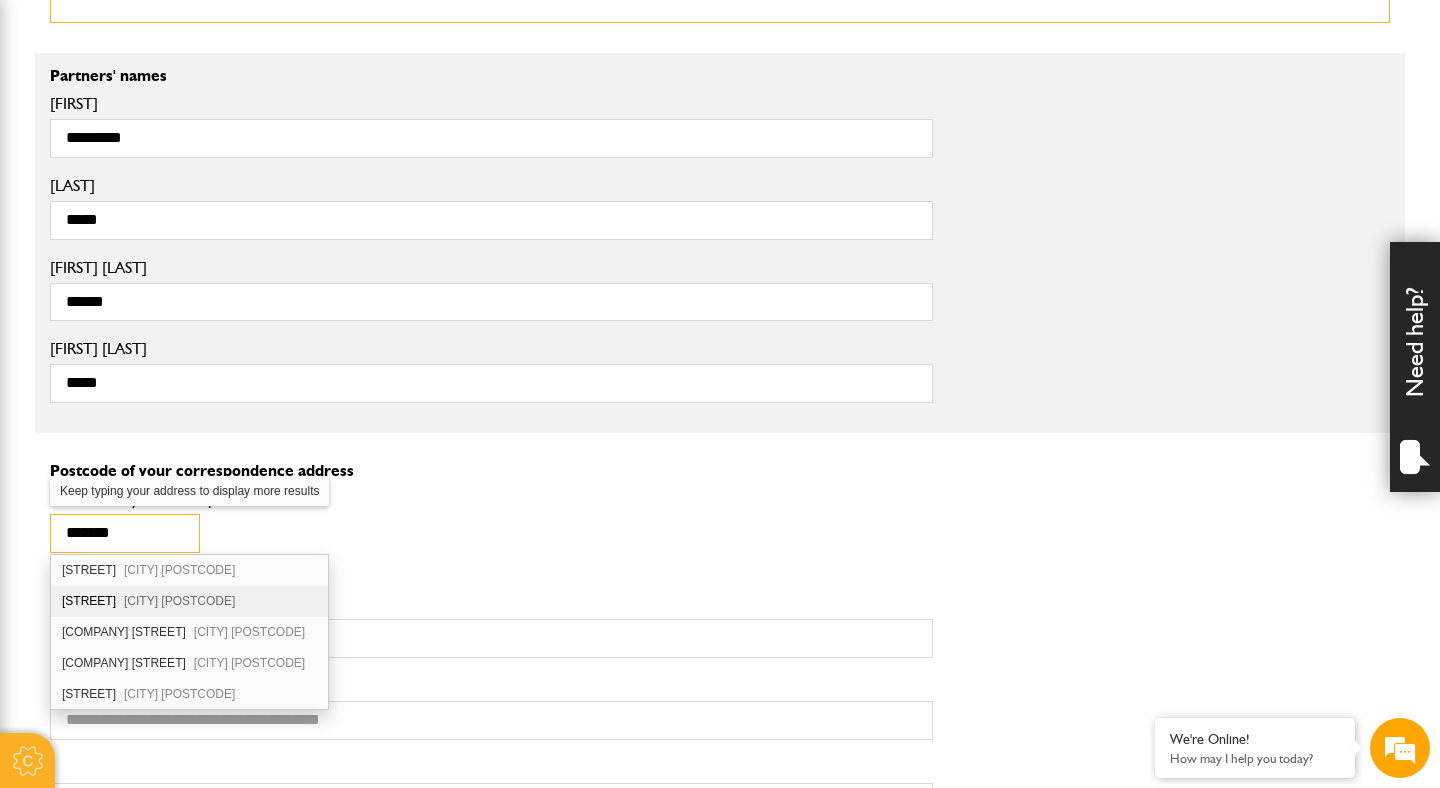 type on "*******" 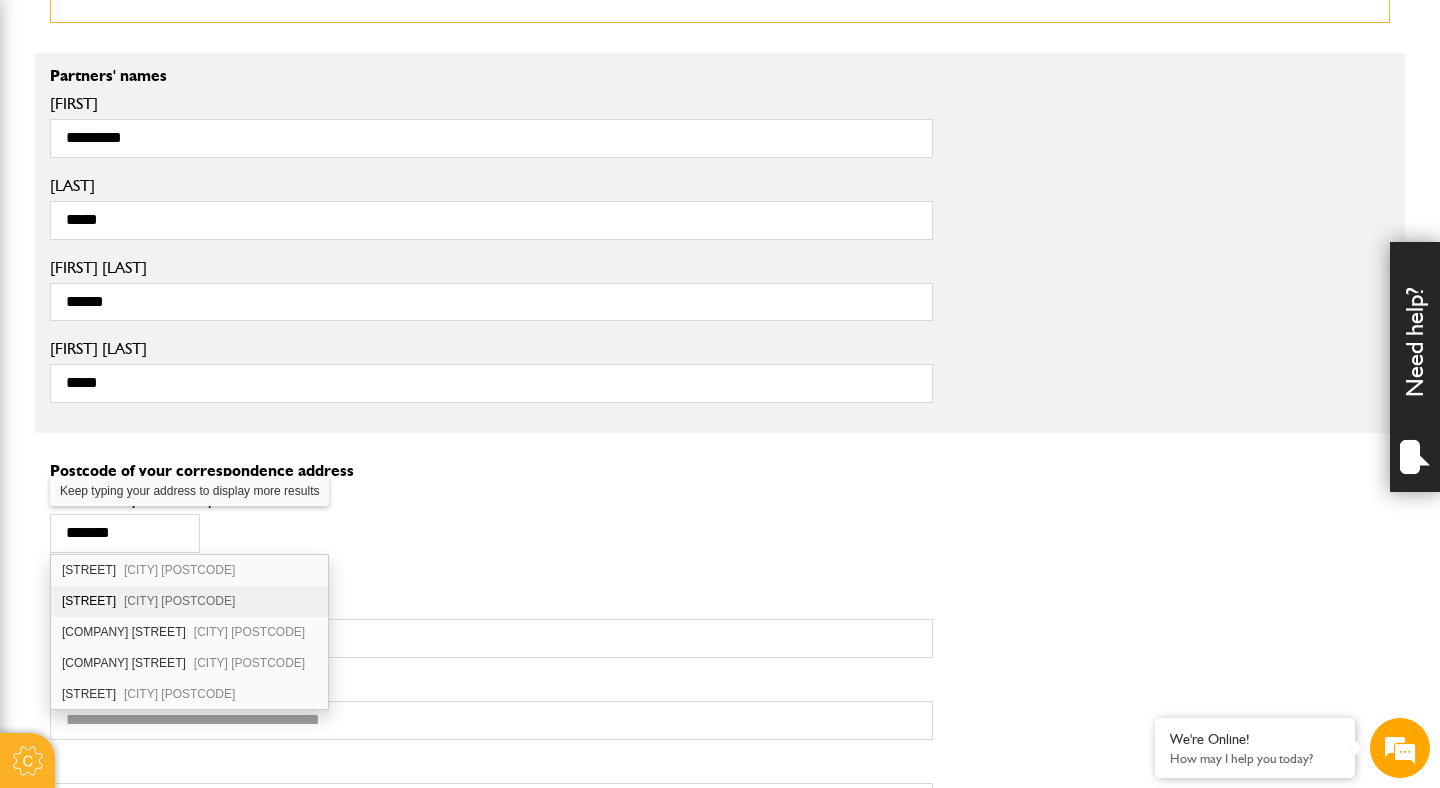 click on "Frogmore Farm Back Lane Bradfield Reading RG7 6DS" at bounding box center (189, 601) 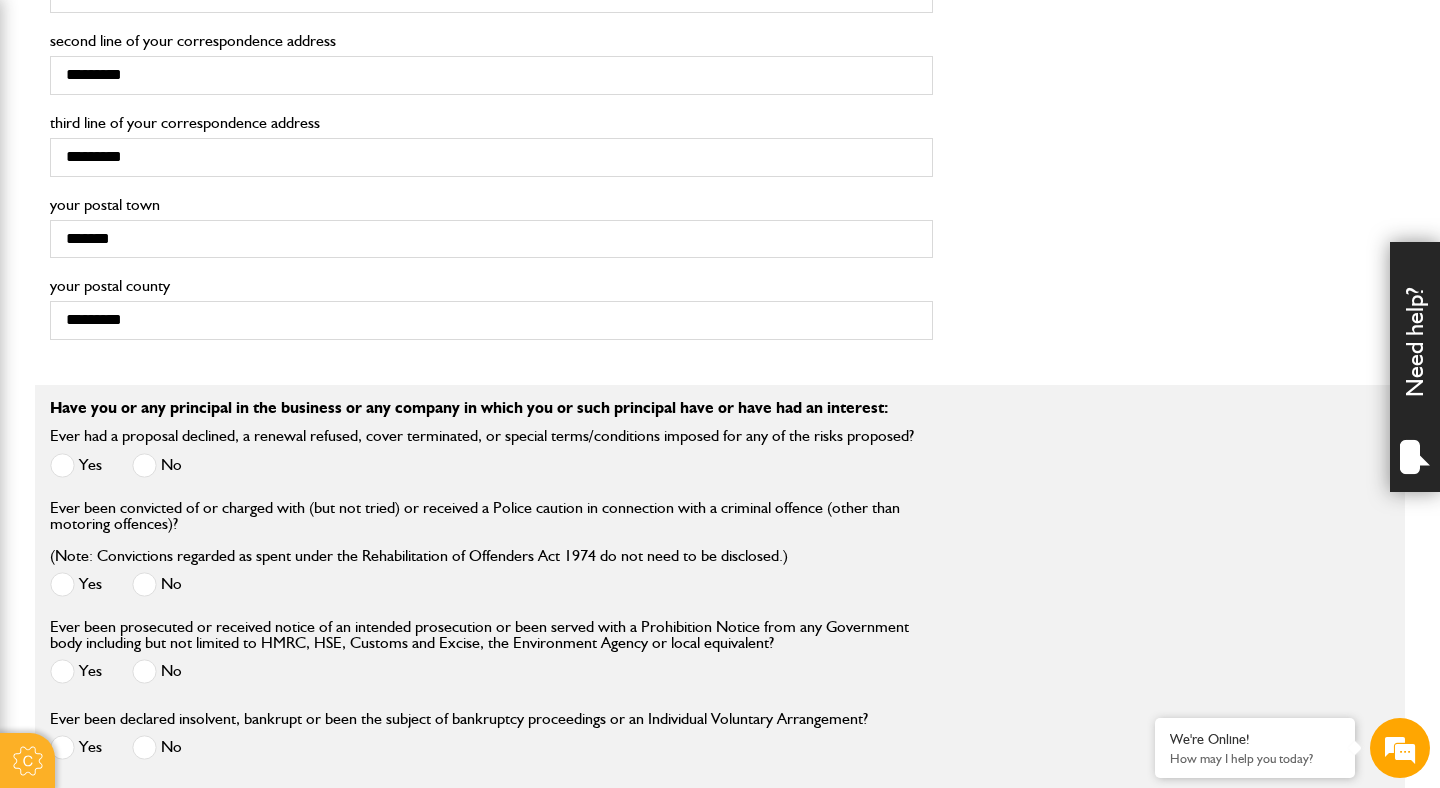 scroll, scrollTop: 2016, scrollLeft: 0, axis: vertical 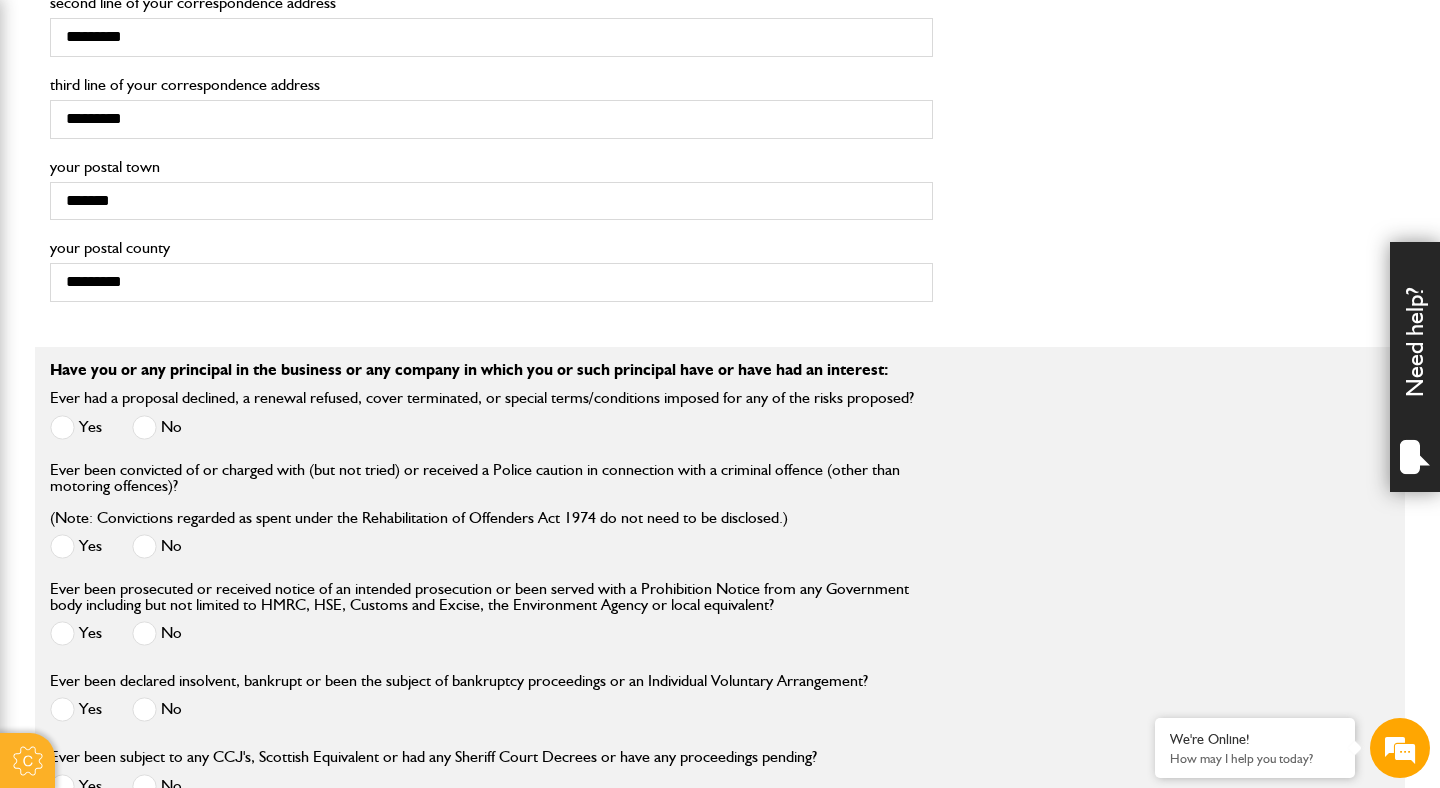 click at bounding box center [144, 427] 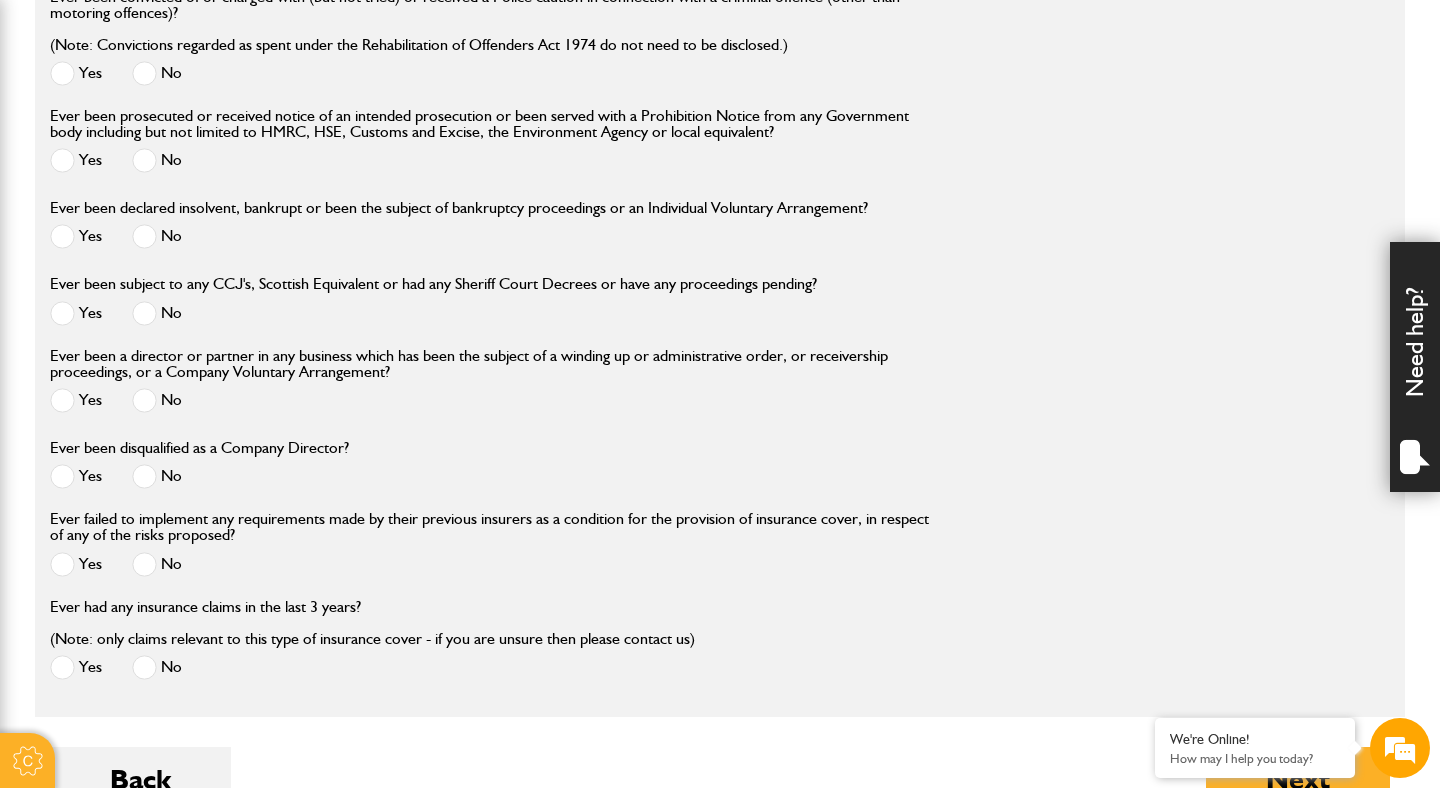 scroll, scrollTop: 2566, scrollLeft: 0, axis: vertical 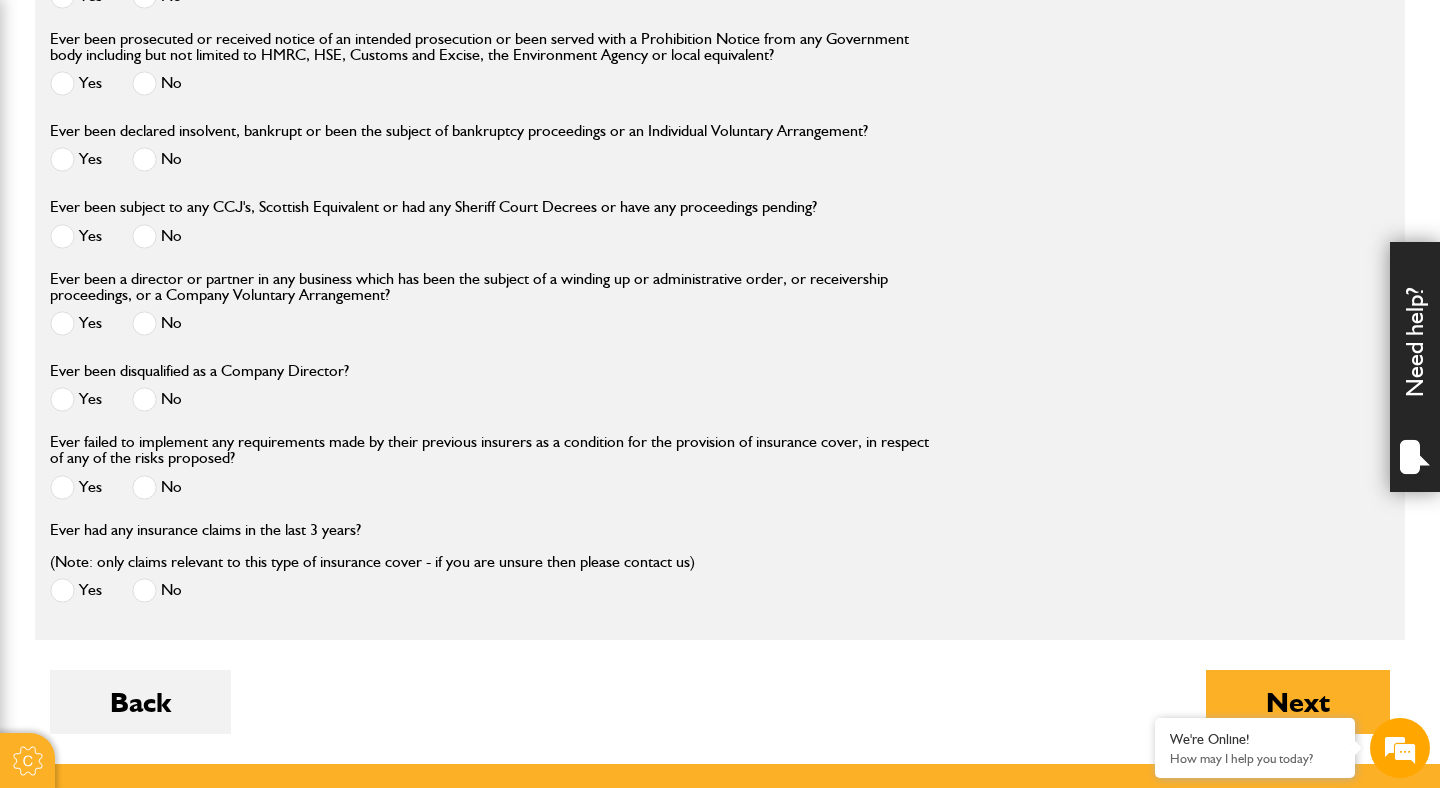 click on "No" at bounding box center (157, 236) 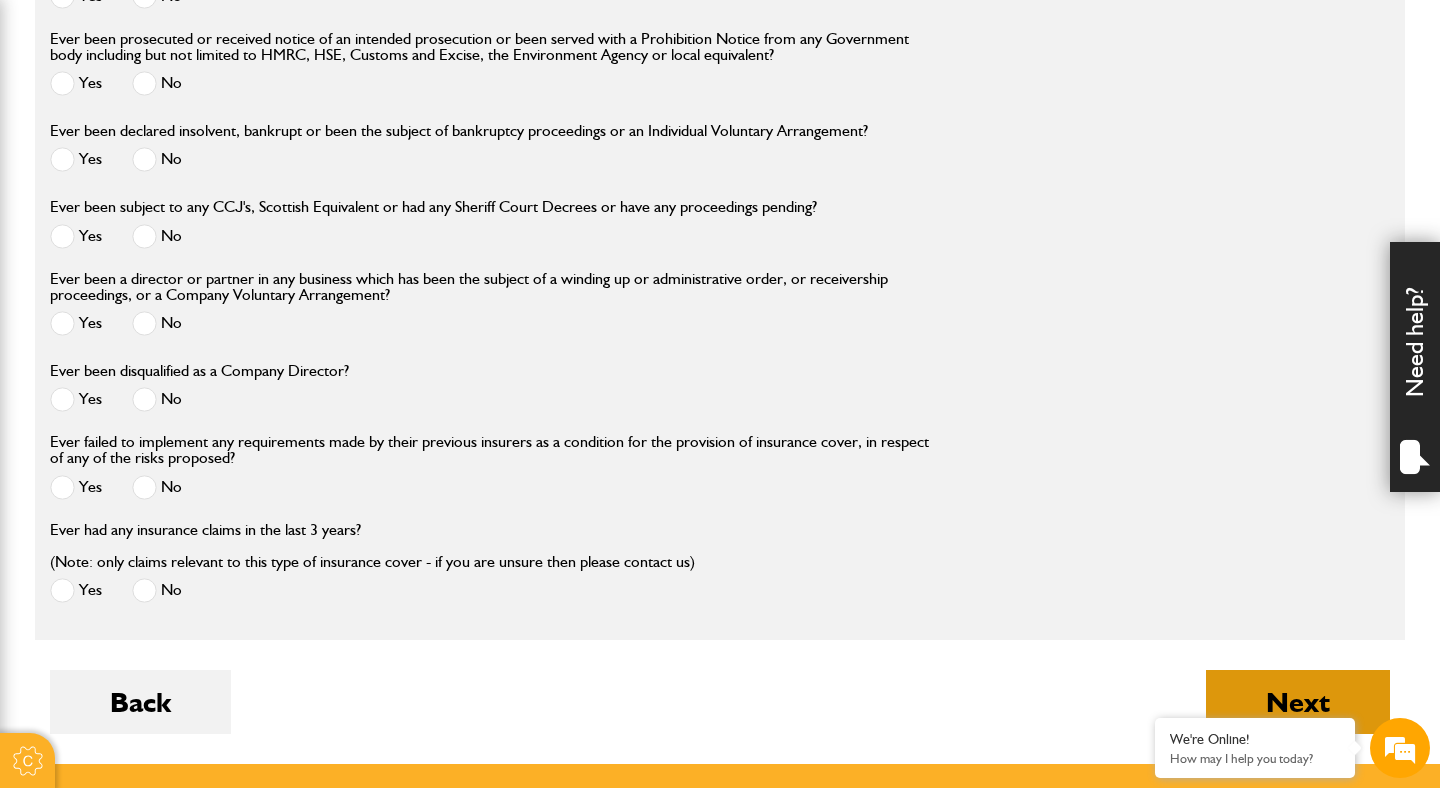 click on "Next" at bounding box center (1298, 702) 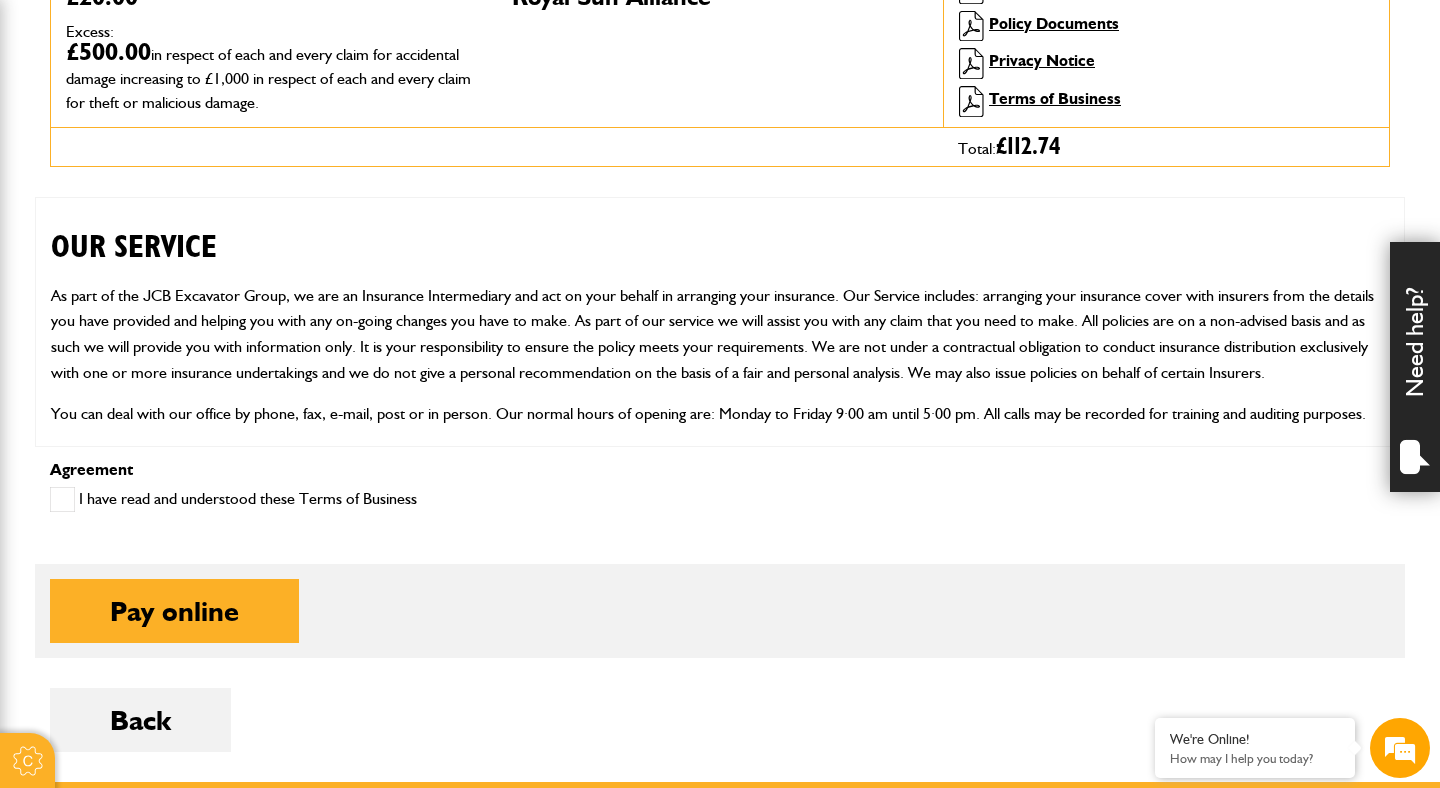 scroll, scrollTop: 799, scrollLeft: 0, axis: vertical 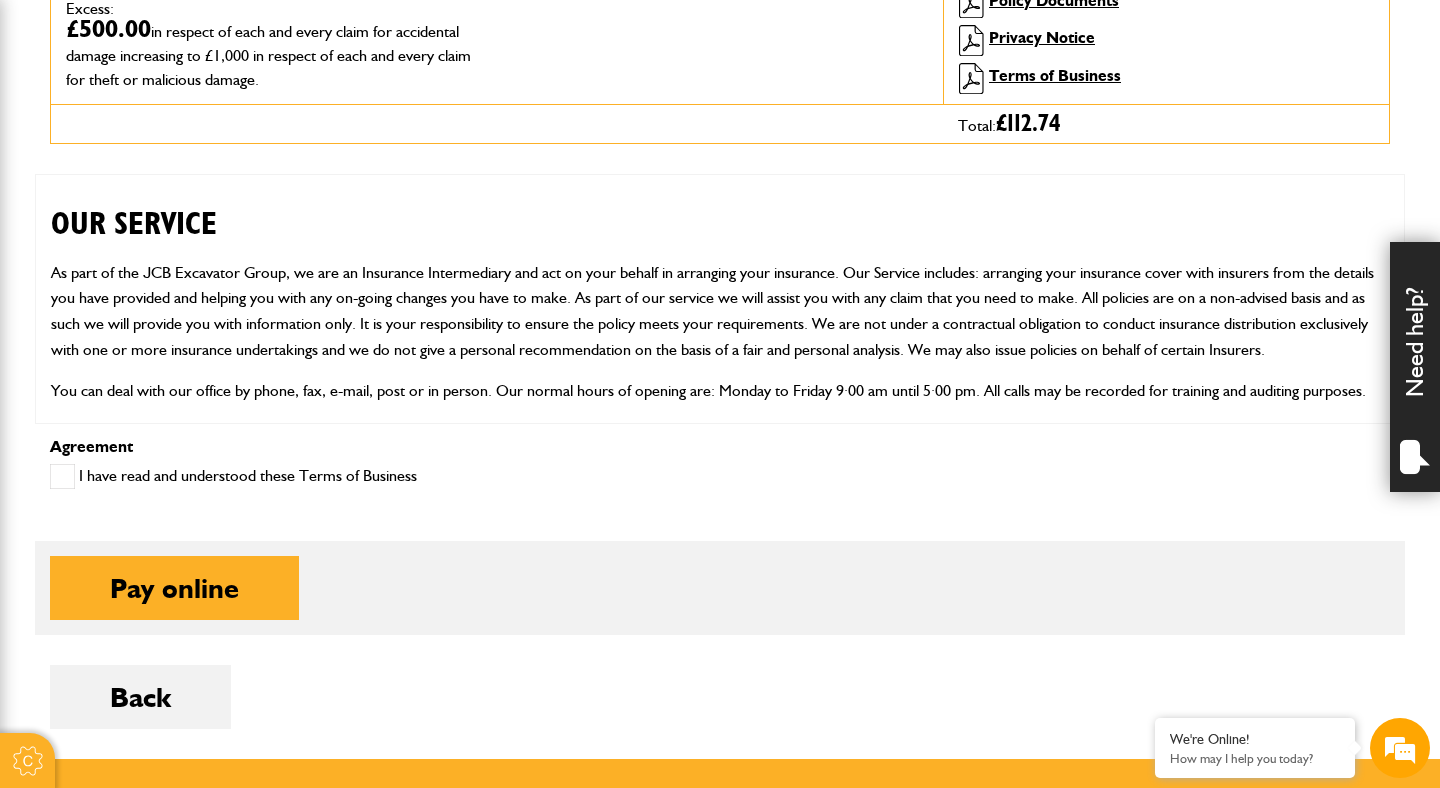 click at bounding box center [62, 476] 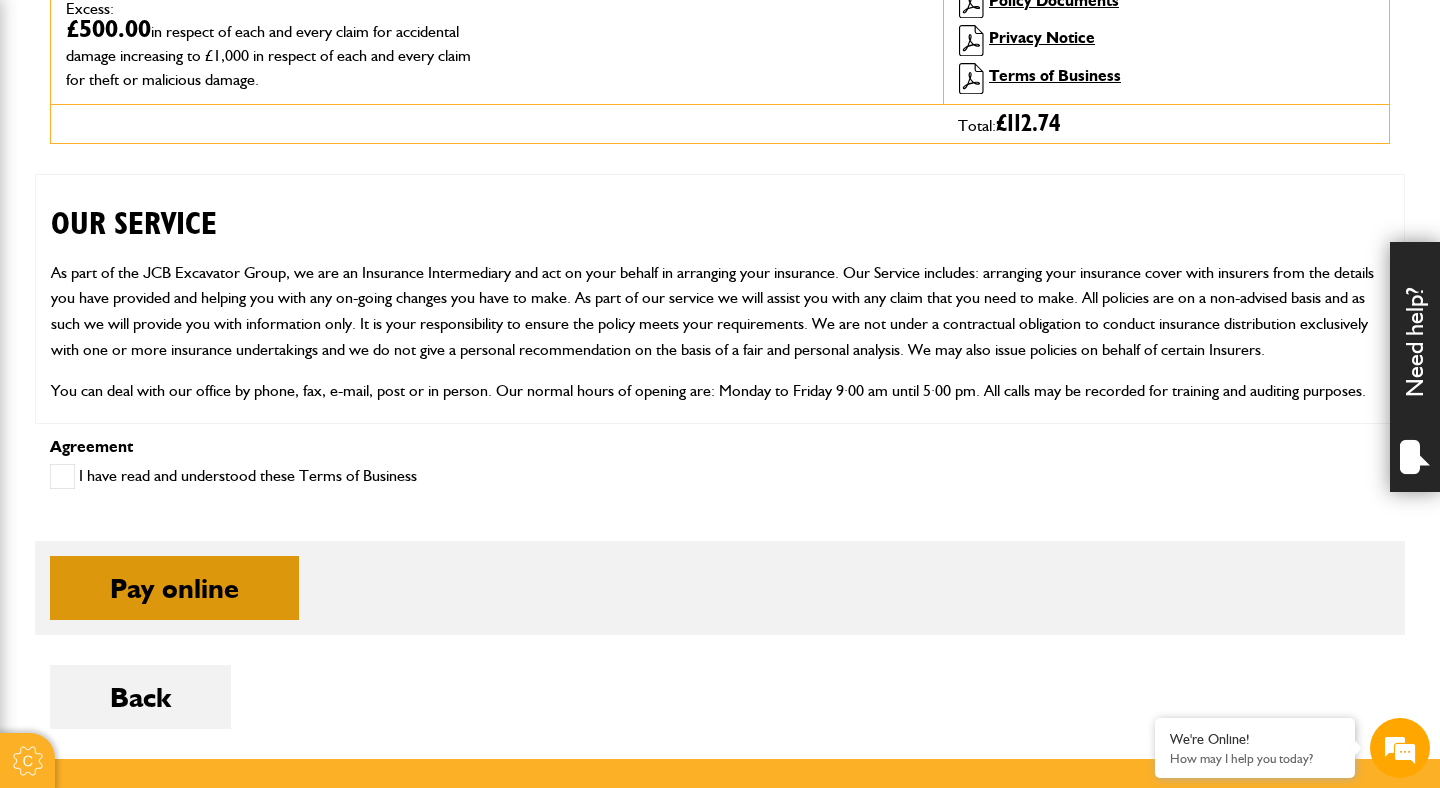 click on "Pay online" at bounding box center (174, 588) 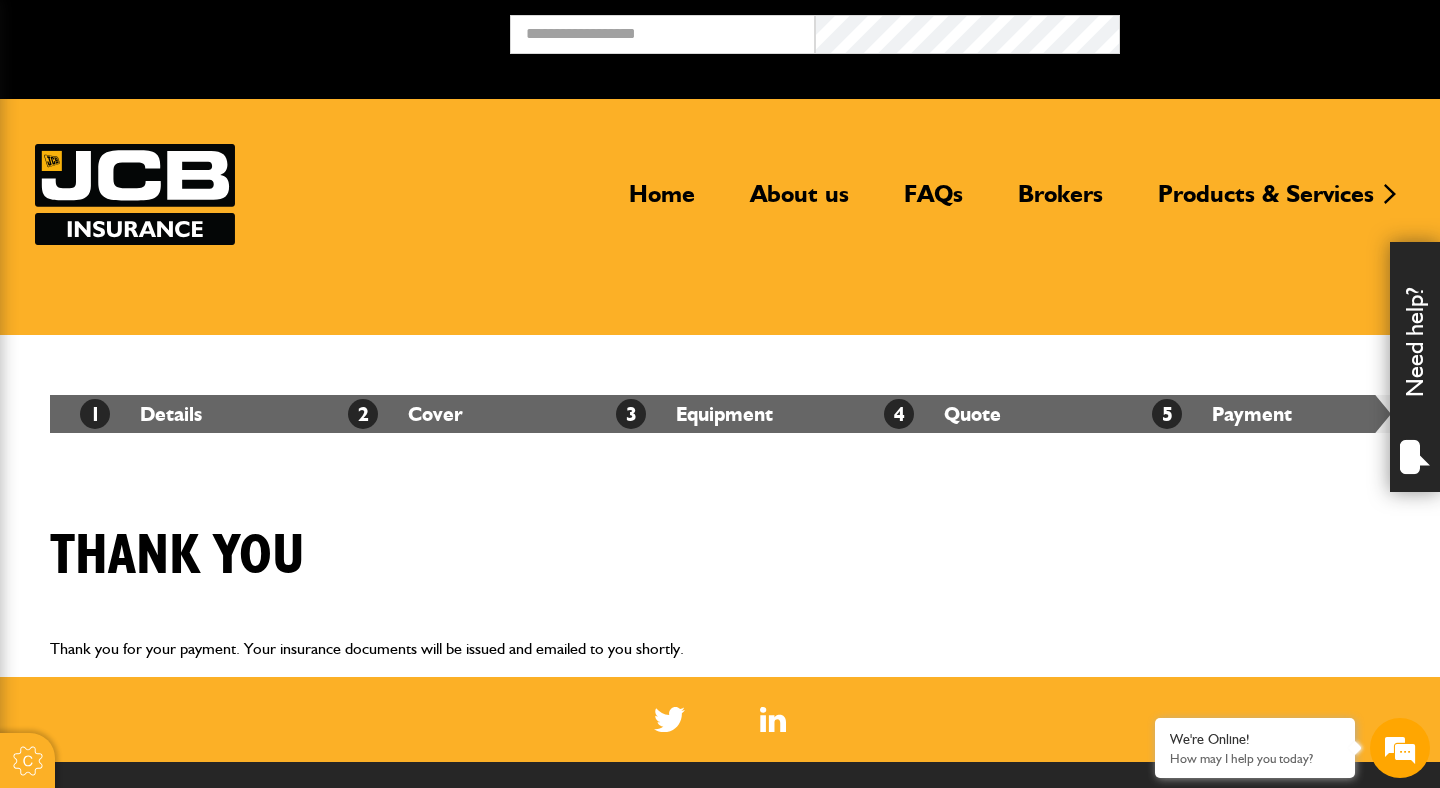 scroll, scrollTop: 0, scrollLeft: 0, axis: both 